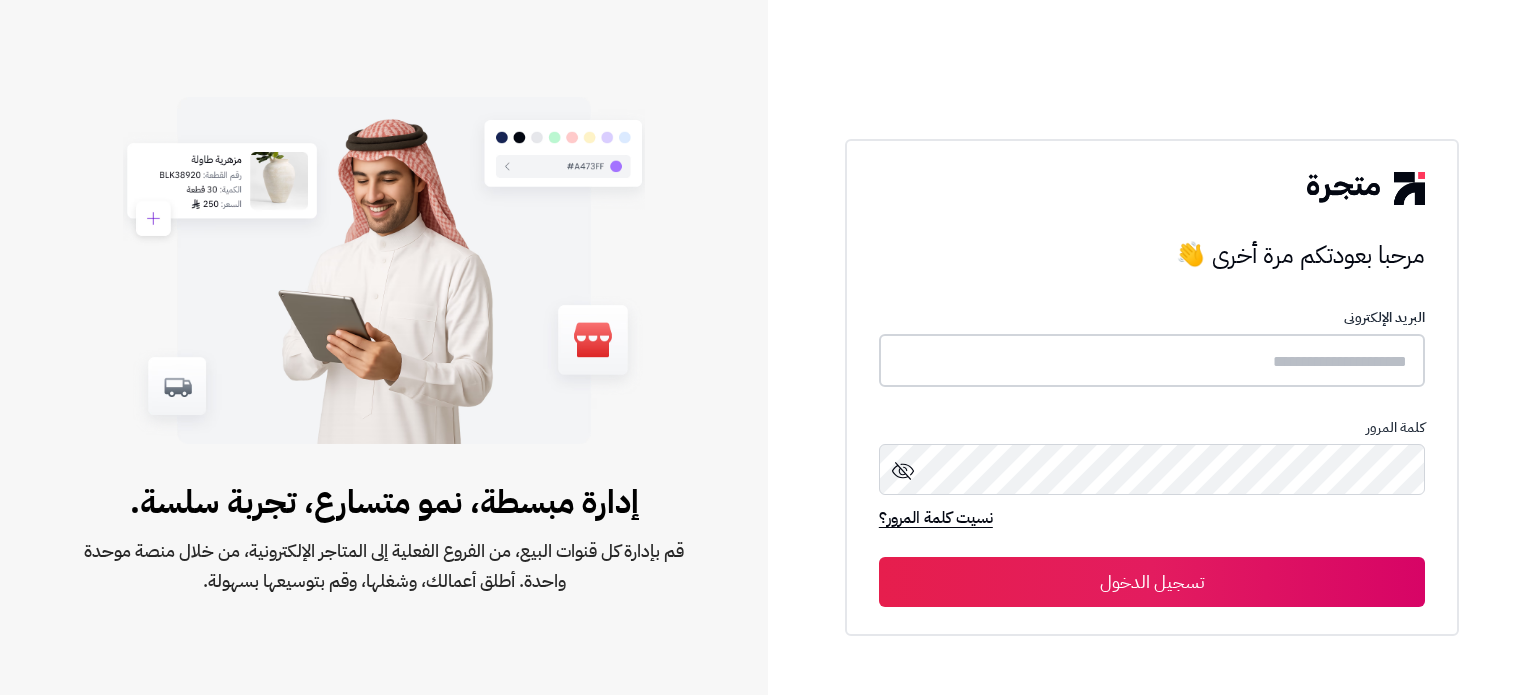 type on "*******" 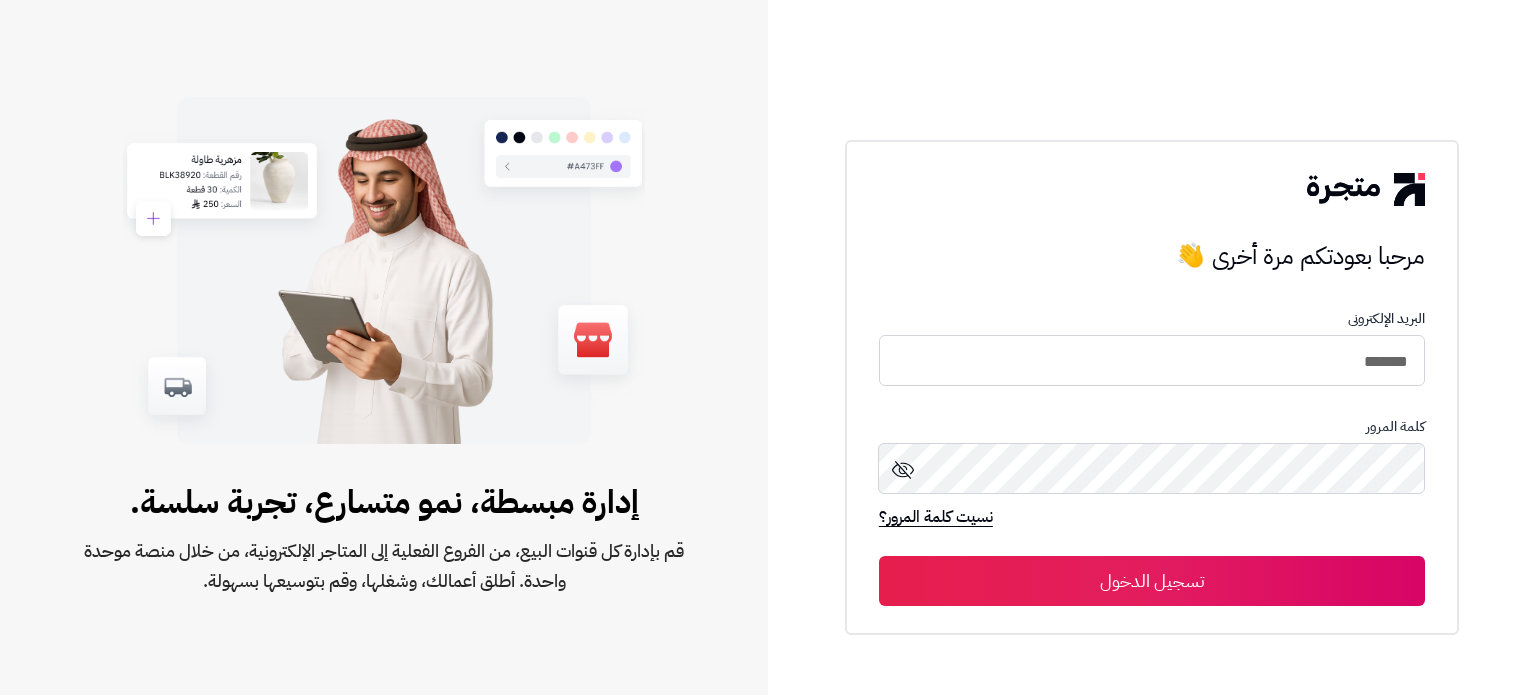 scroll, scrollTop: 0, scrollLeft: 0, axis: both 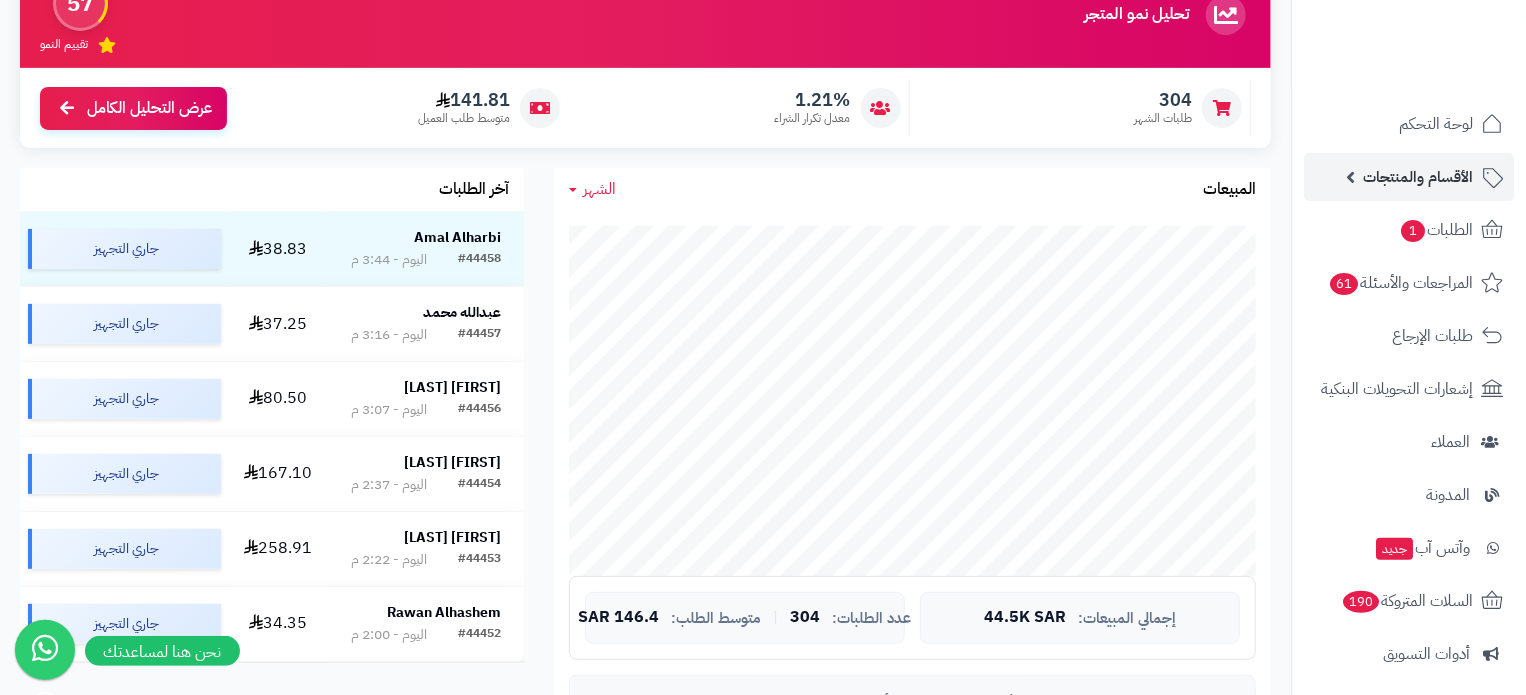 click on "الأقسام والمنتجات" at bounding box center (1418, 177) 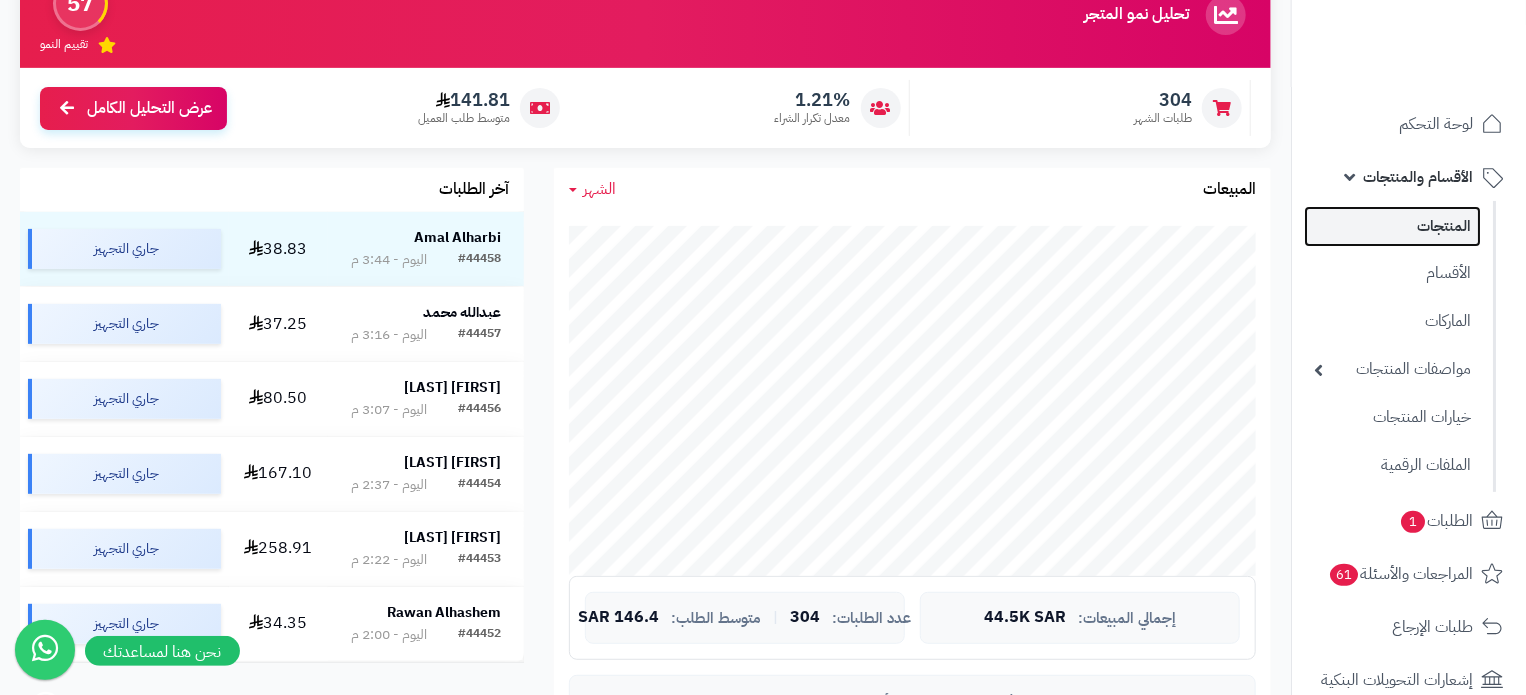 click on "المنتجات" at bounding box center [1392, 226] 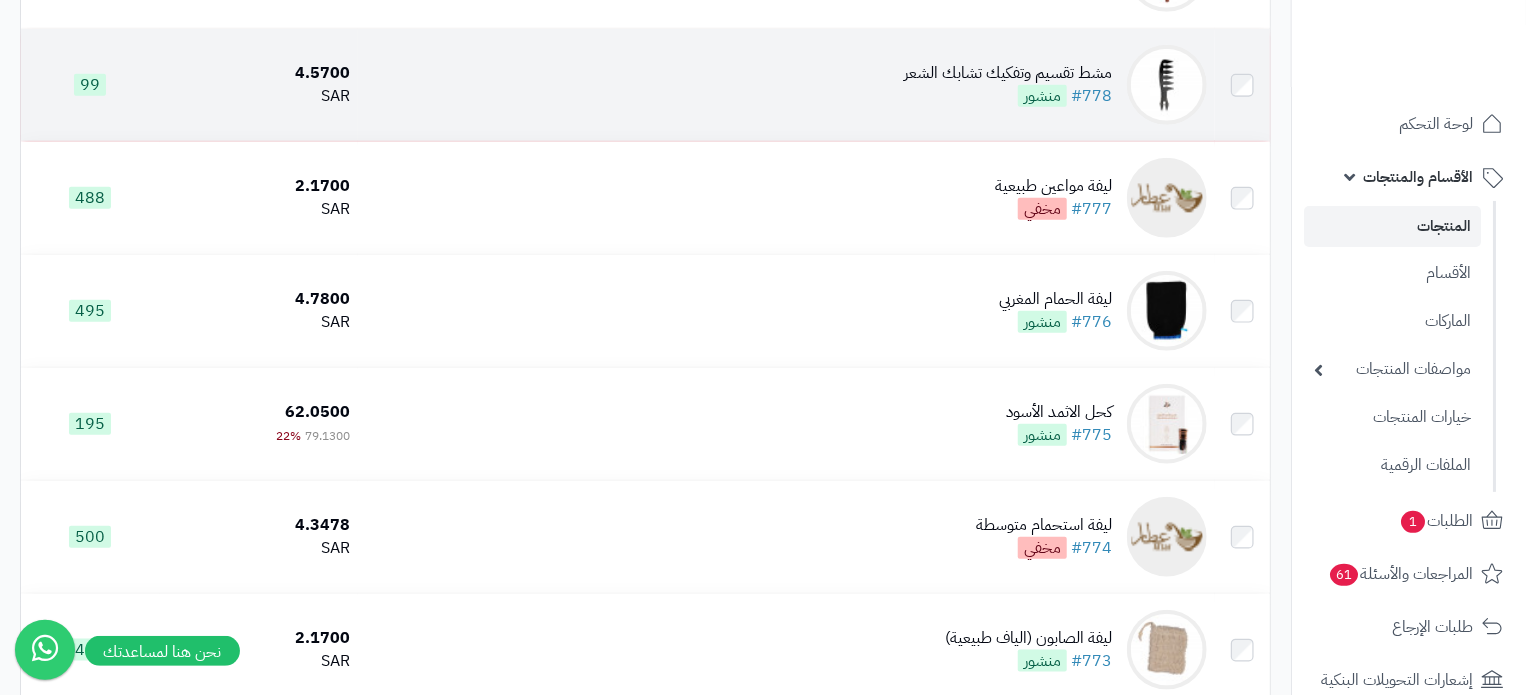 scroll, scrollTop: 800, scrollLeft: 0, axis: vertical 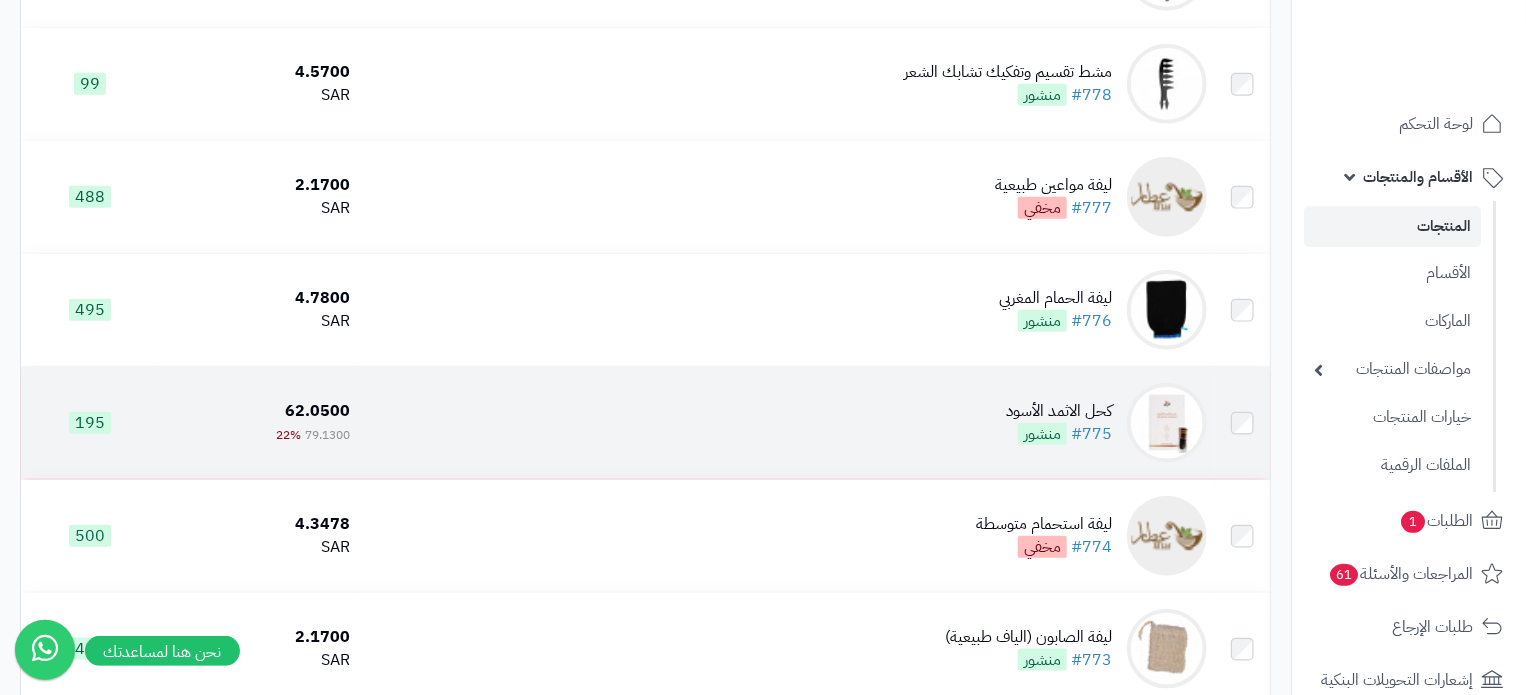 click on "كحل الاثمد الأسود
#775
منشور" at bounding box center [786, 423] 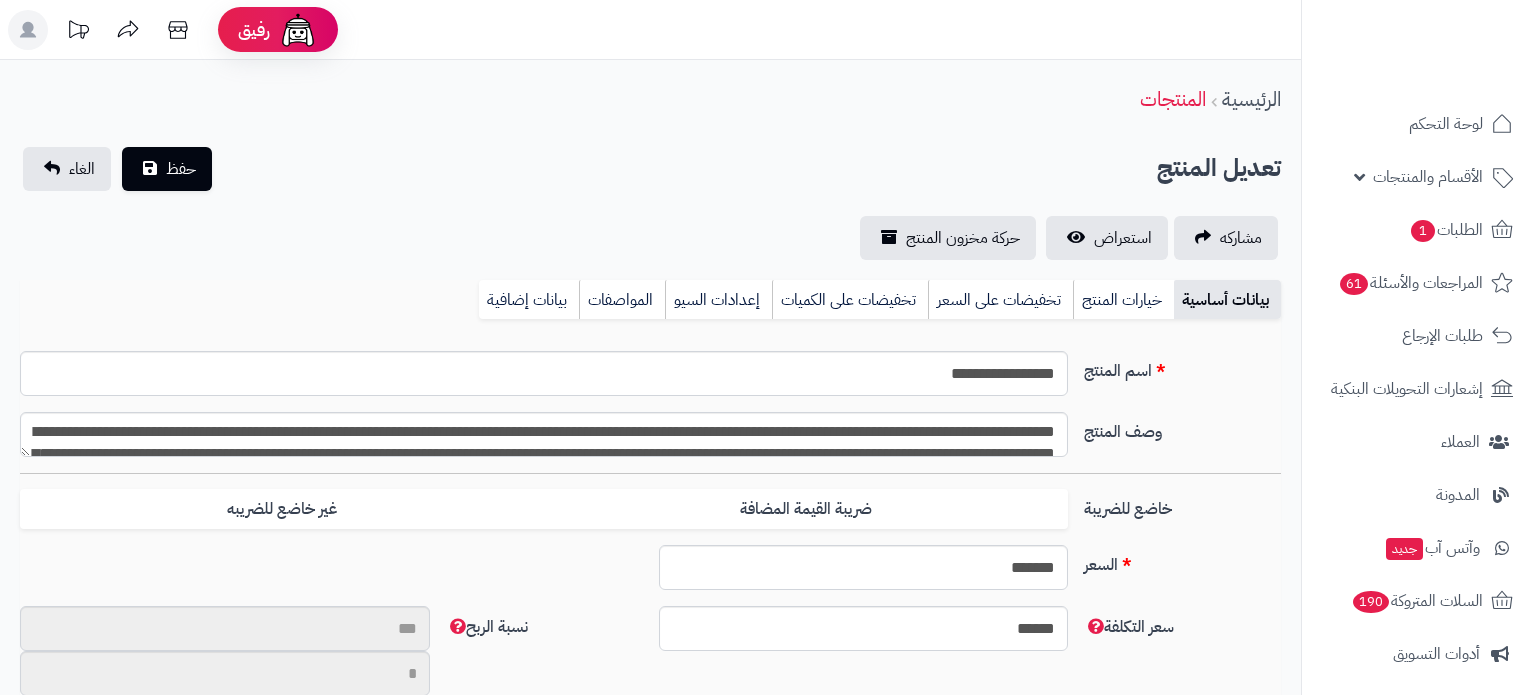 type on "**" 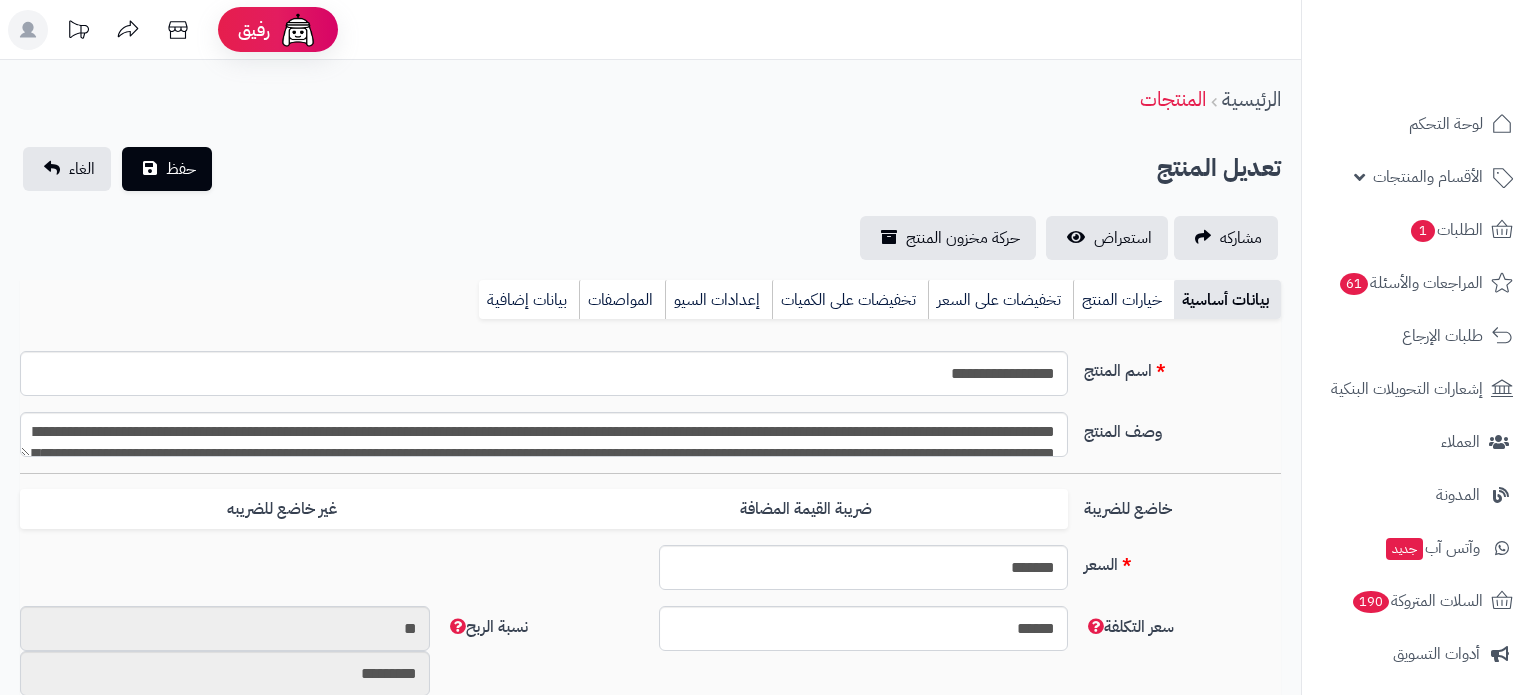 type on "*****" 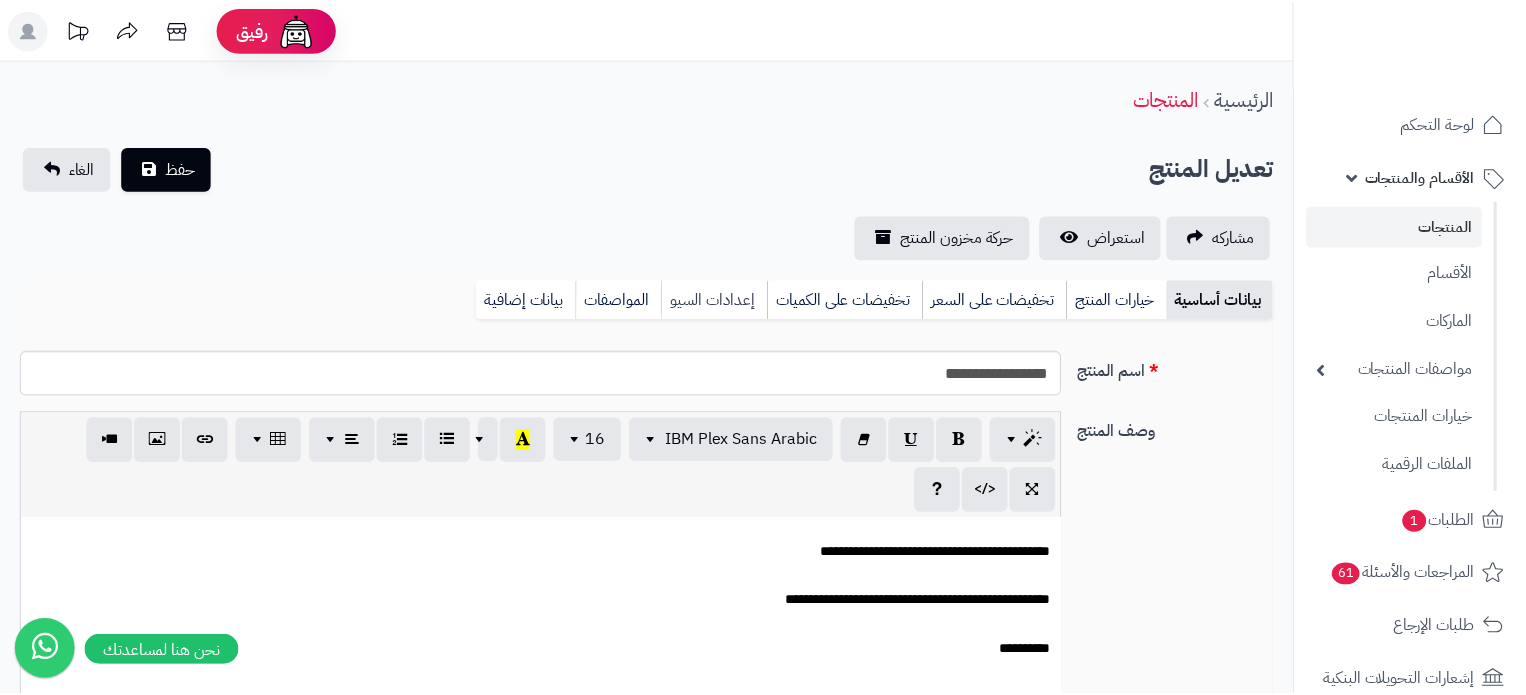 scroll, scrollTop: 0, scrollLeft: 0, axis: both 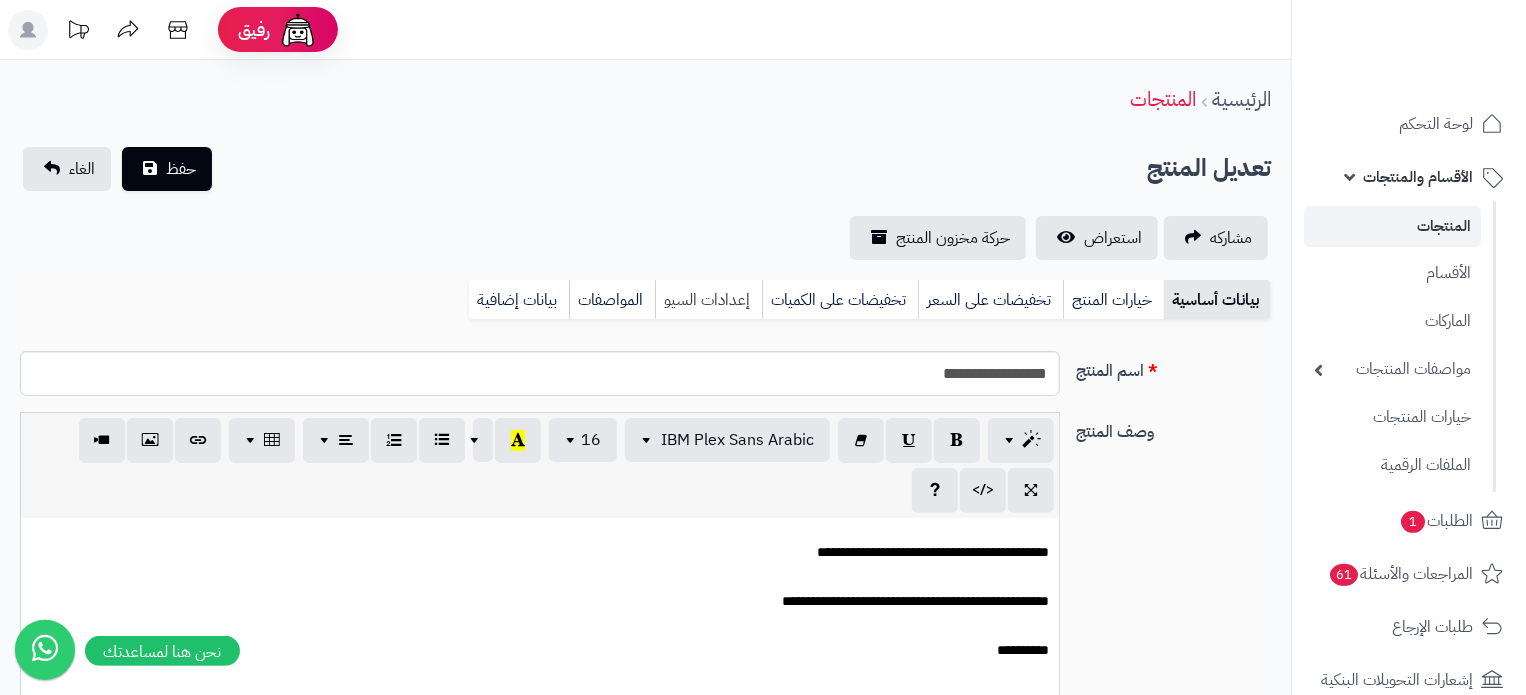 click on "إعدادات السيو" at bounding box center (708, 300) 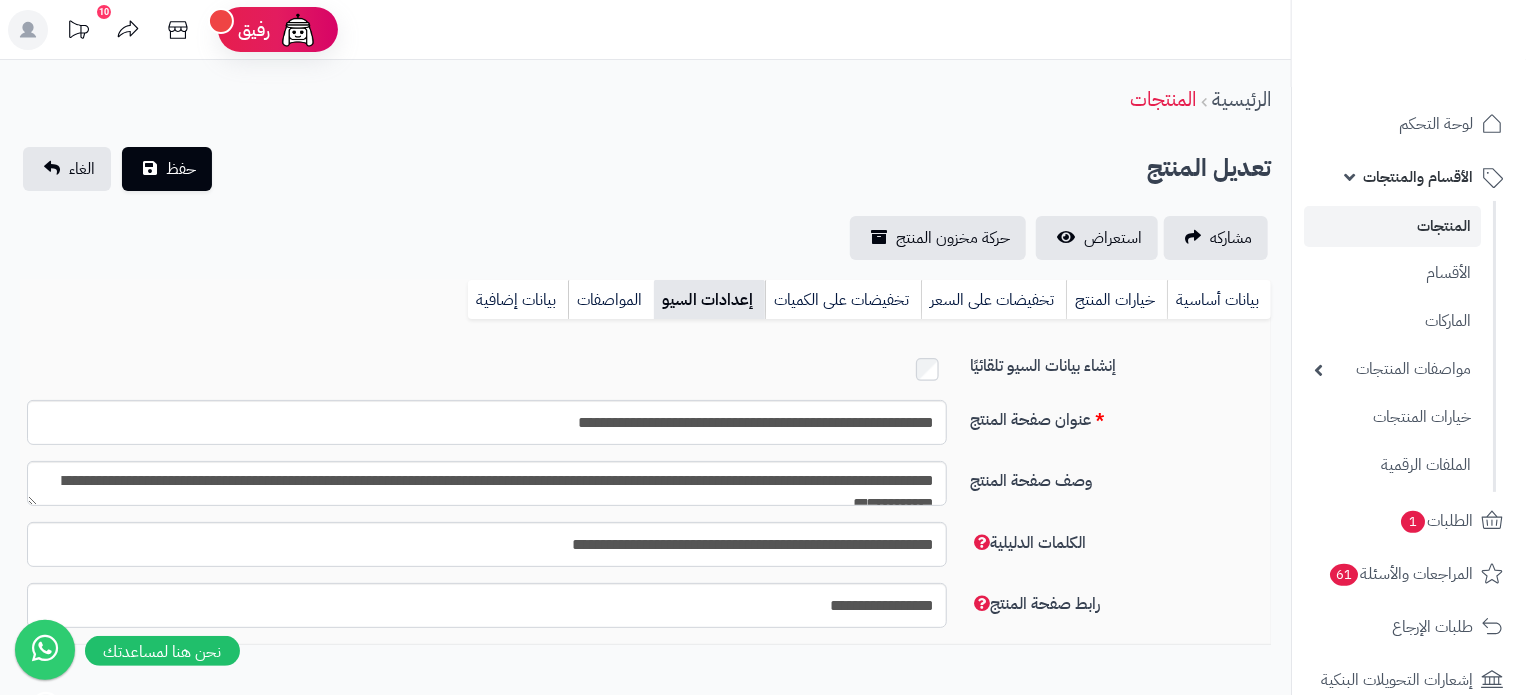 scroll, scrollTop: 0, scrollLeft: 0, axis: both 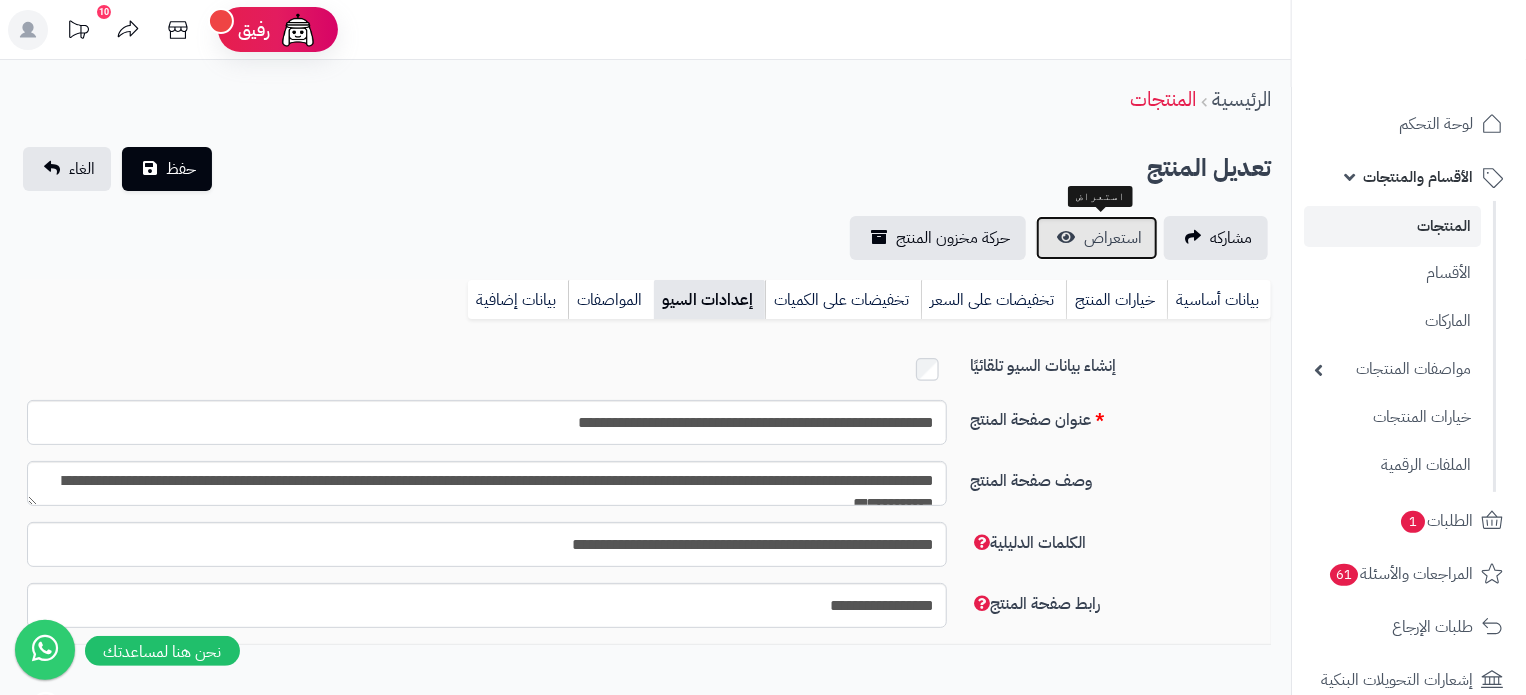 click on "استعراض" at bounding box center [1097, 238] 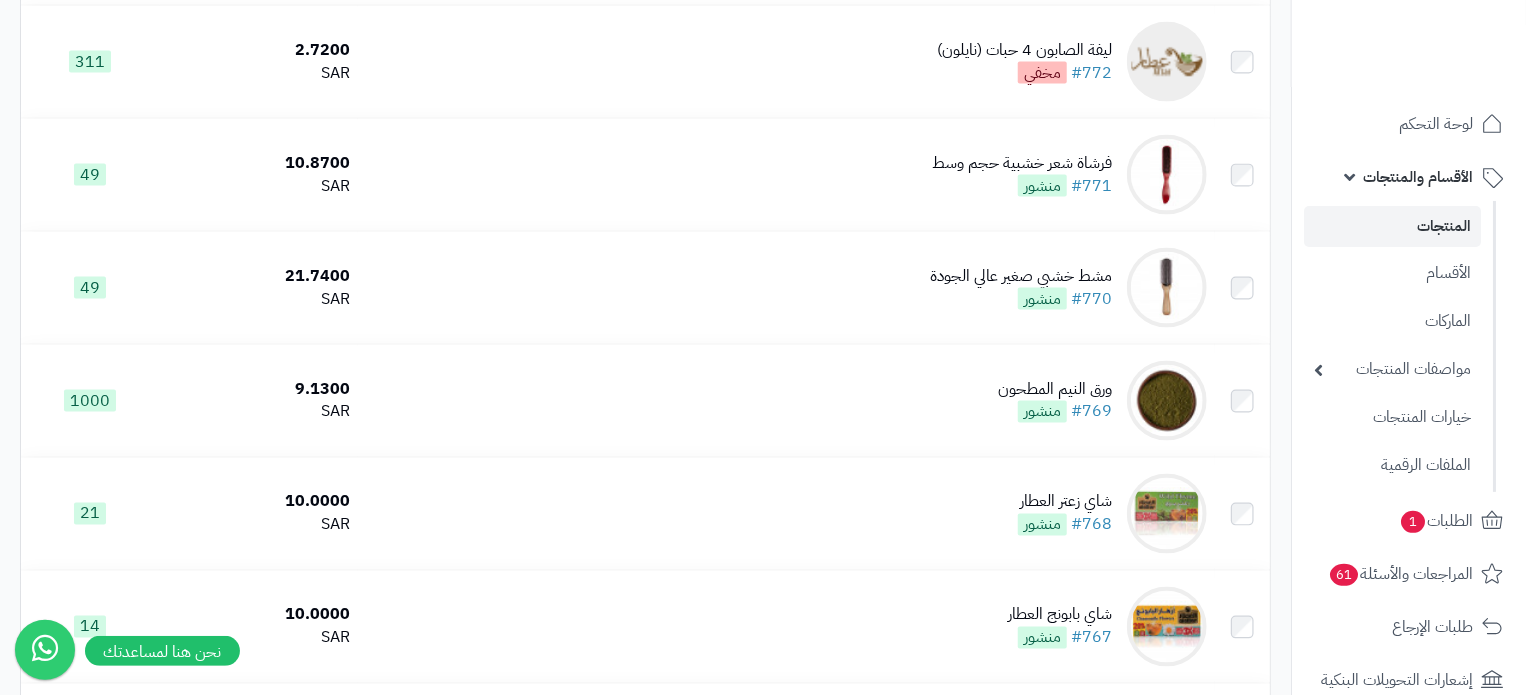 scroll, scrollTop: 1600, scrollLeft: 0, axis: vertical 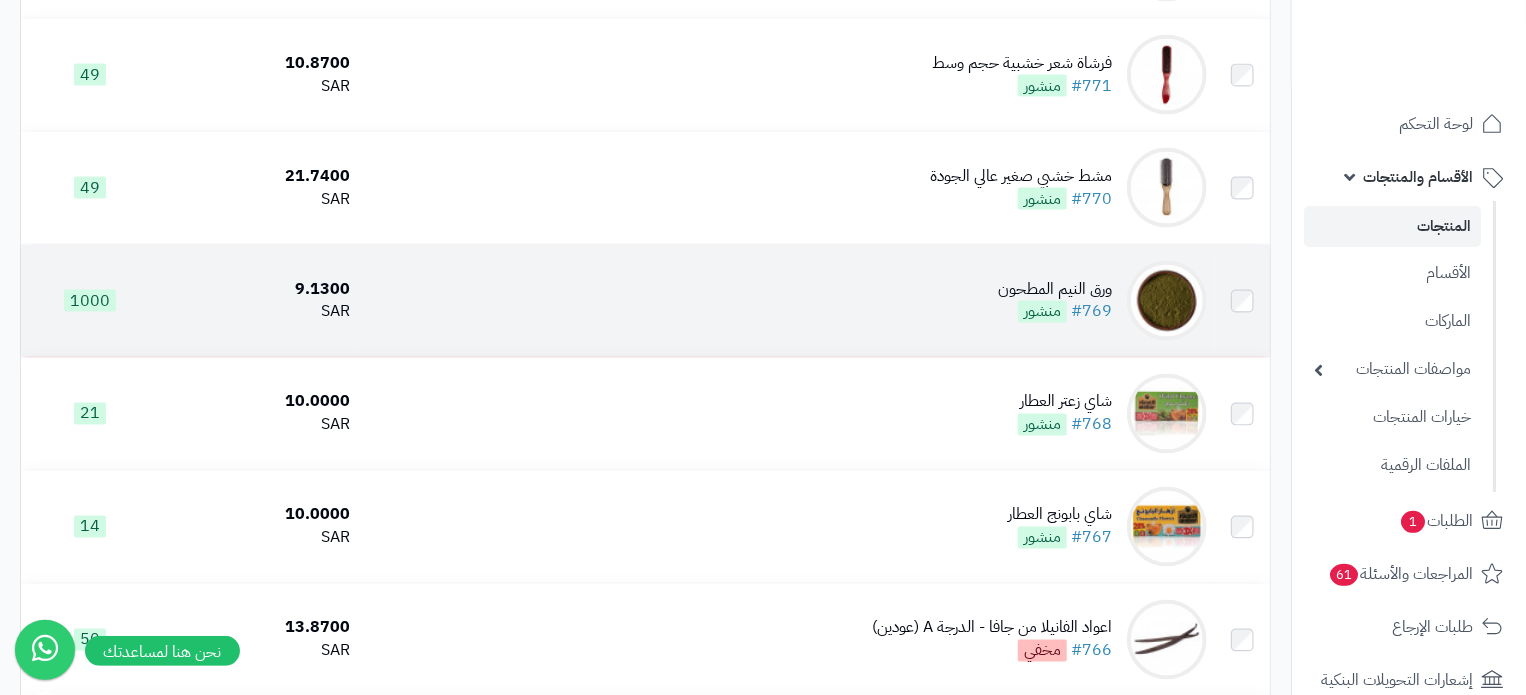 click on "ورق النيم المطحون
#769
منشور" at bounding box center (786, 301) 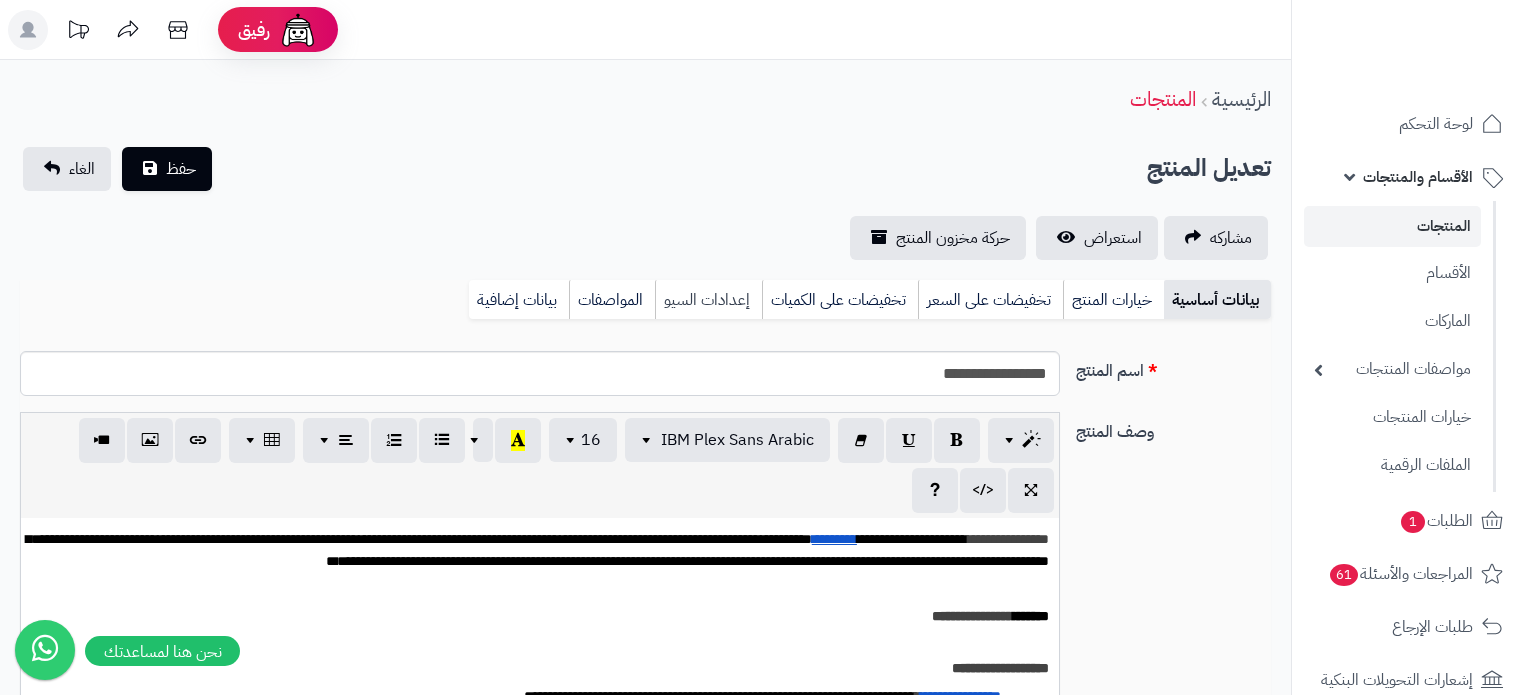 click on "إعدادات السيو" at bounding box center (708, 300) 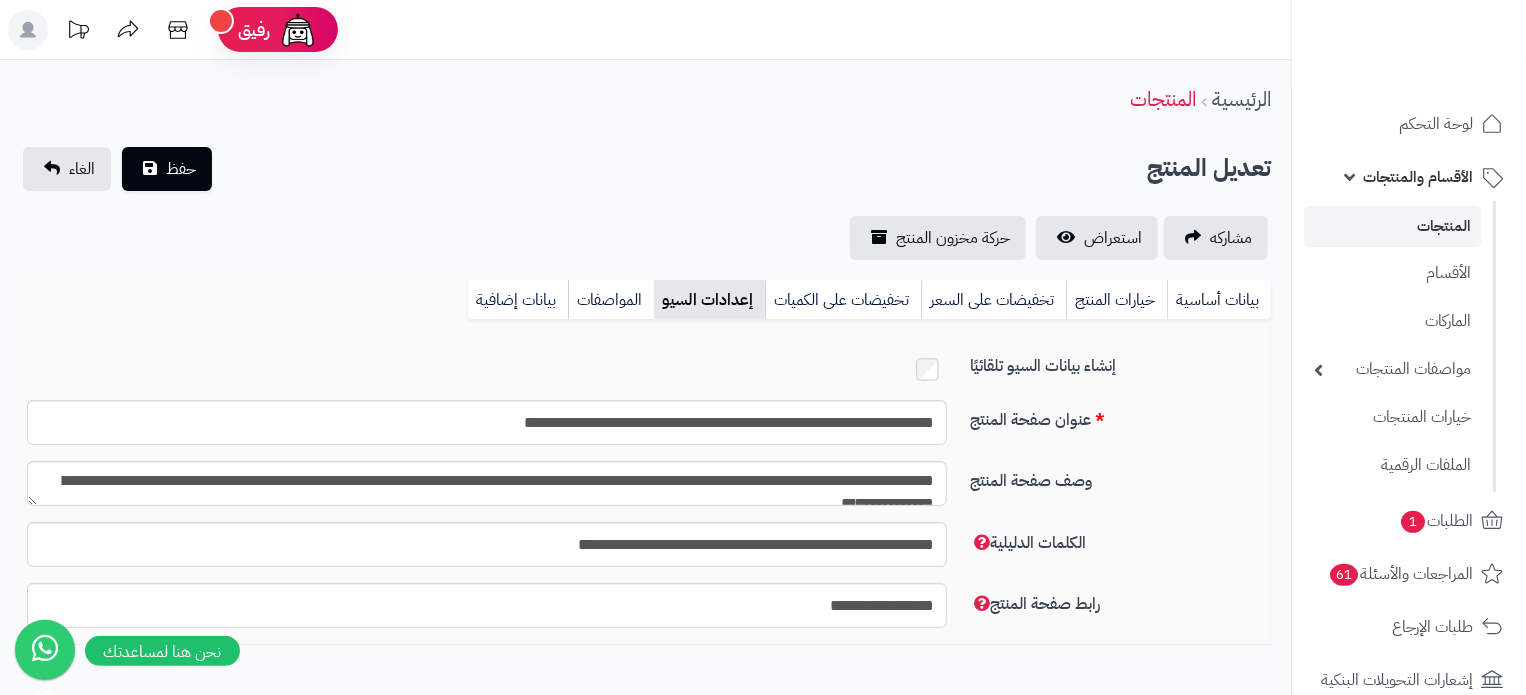 scroll, scrollTop: 0, scrollLeft: 0, axis: both 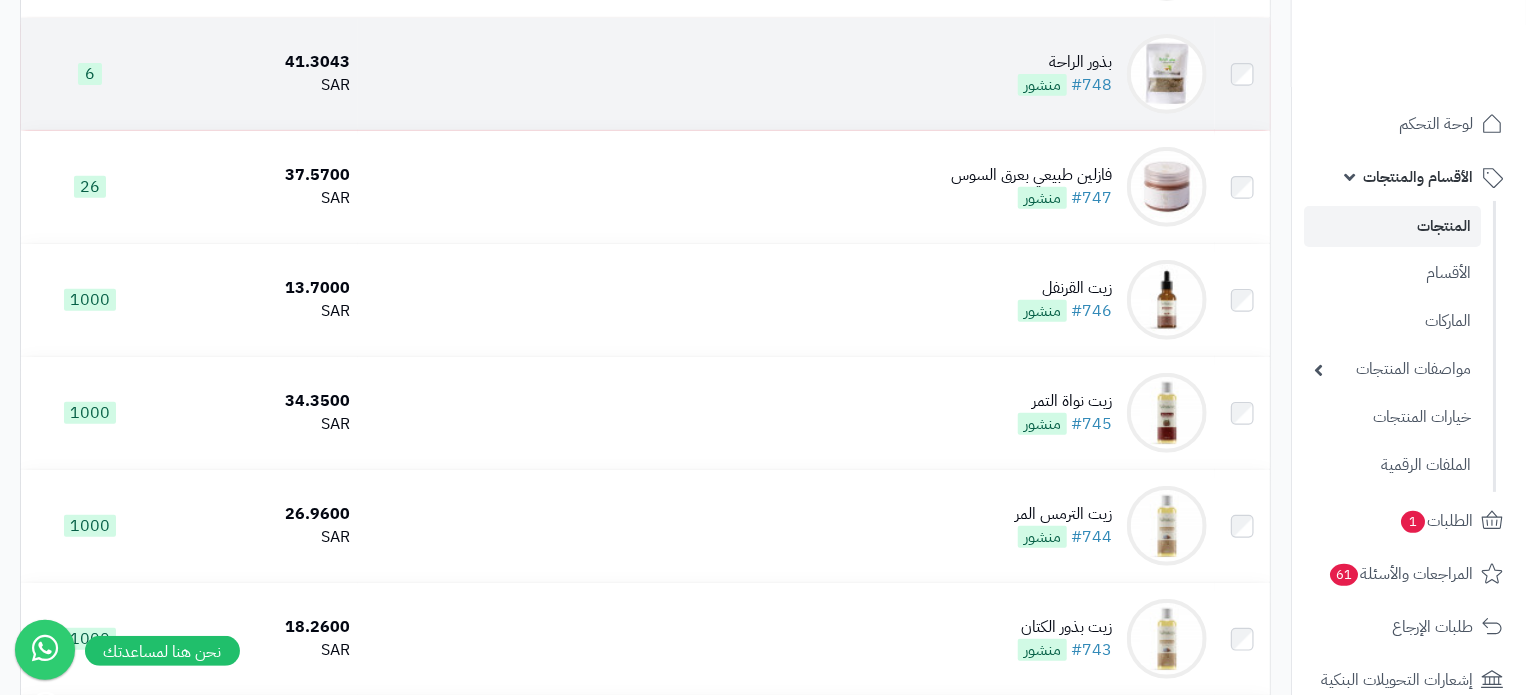 click on "بذور الراحة
#748
منشور" at bounding box center [786, 74] 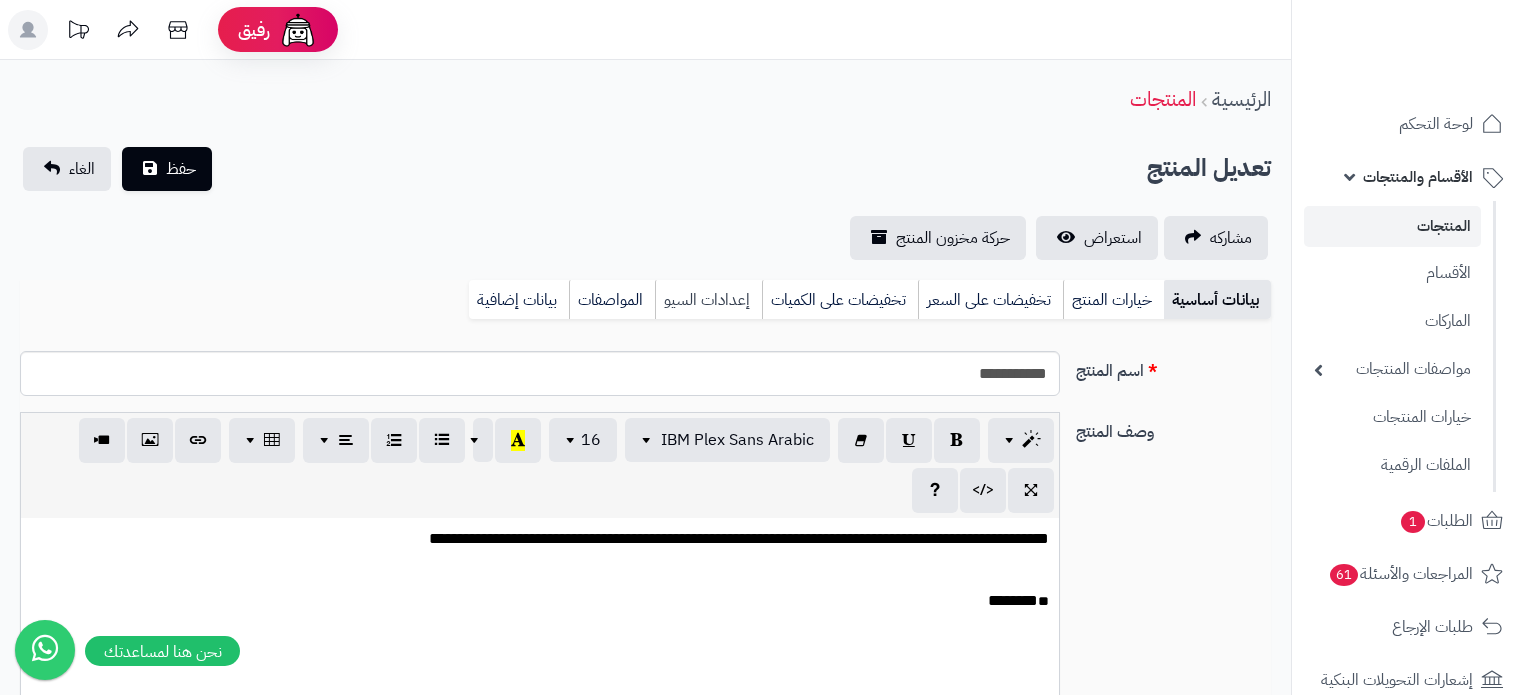scroll, scrollTop: 0, scrollLeft: 0, axis: both 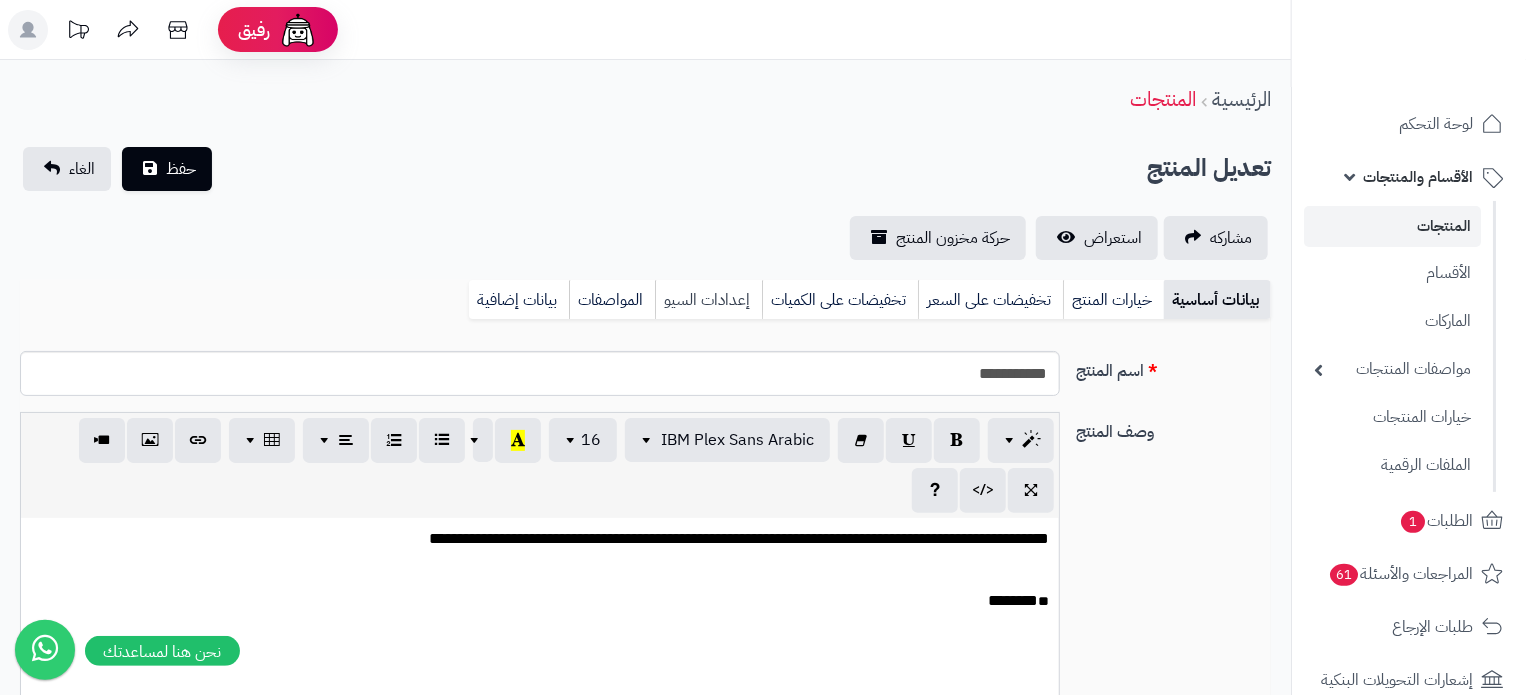 click on "إعدادات السيو" at bounding box center (708, 300) 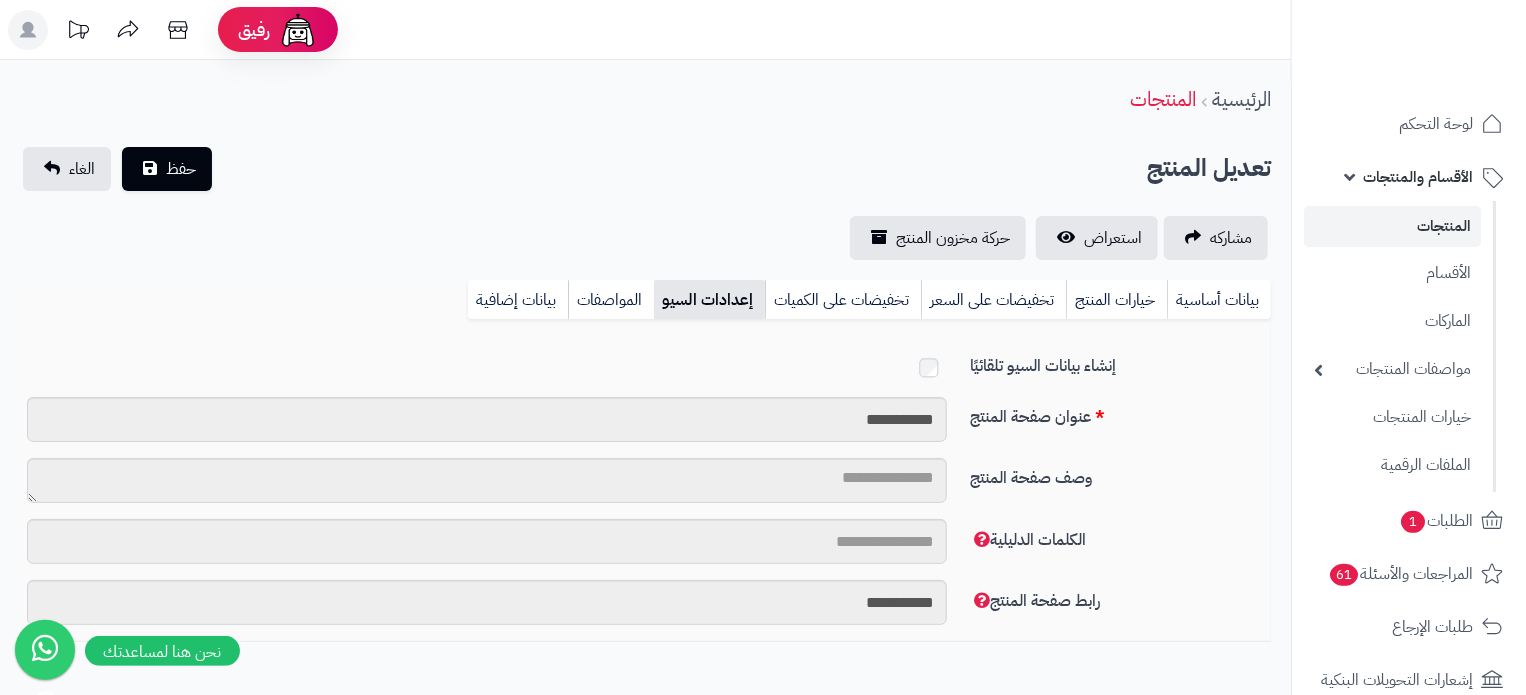 scroll, scrollTop: 0, scrollLeft: 0, axis: both 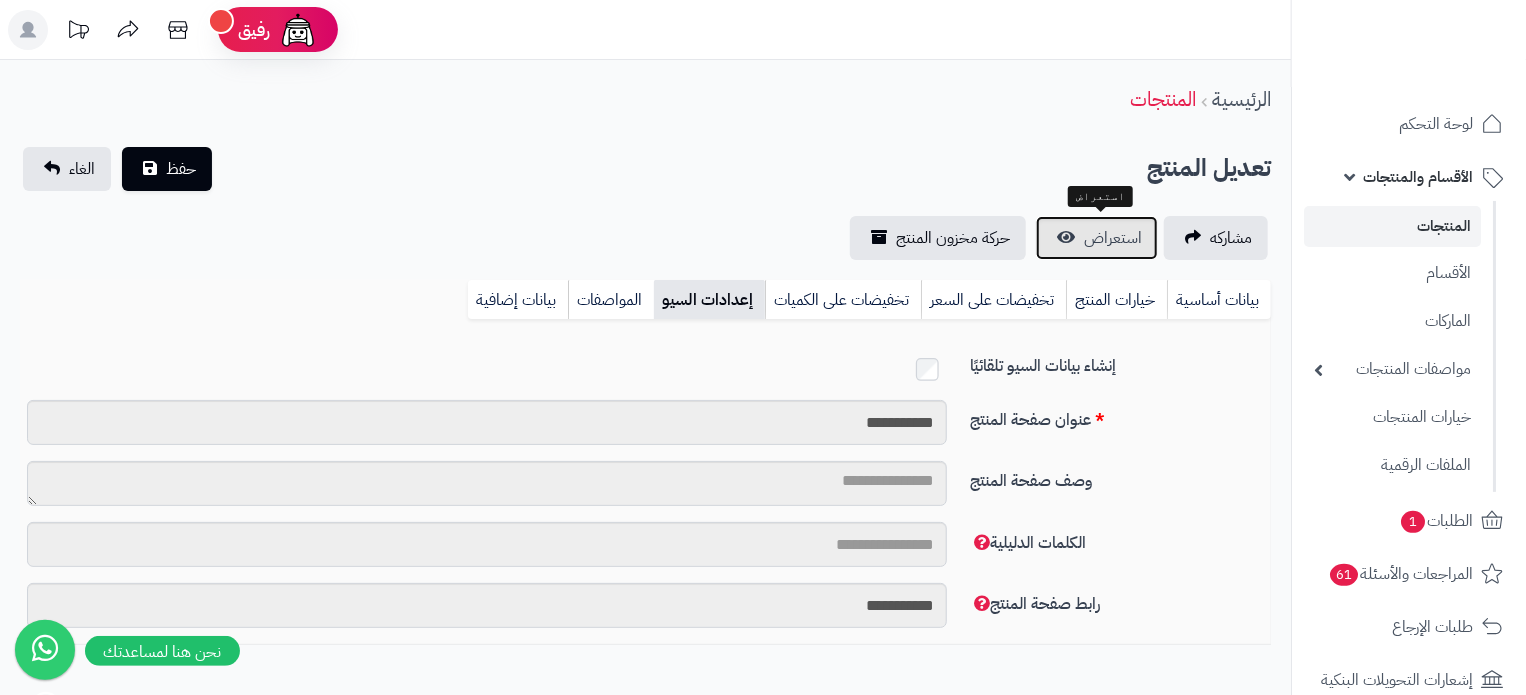 click on "استعراض" at bounding box center [1113, 238] 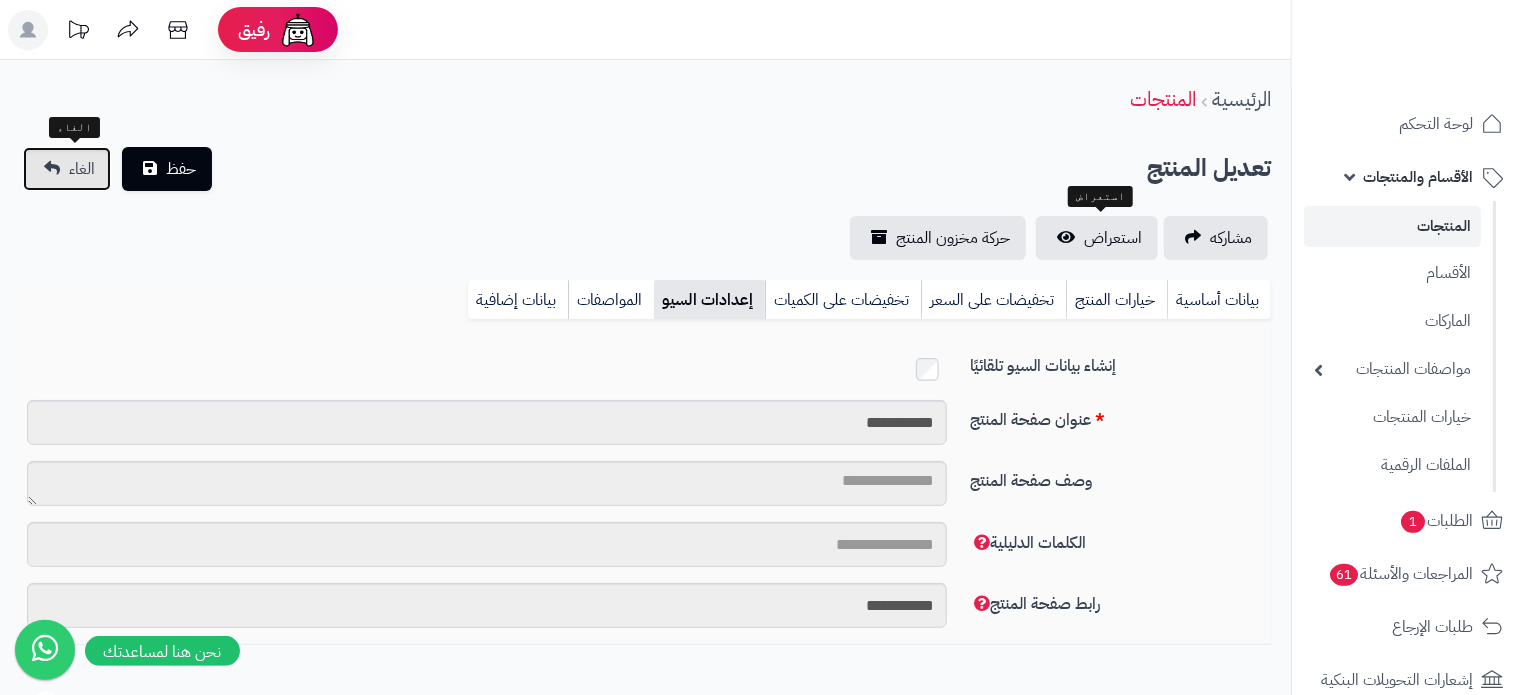 click on "الغاء" at bounding box center [67, 169] 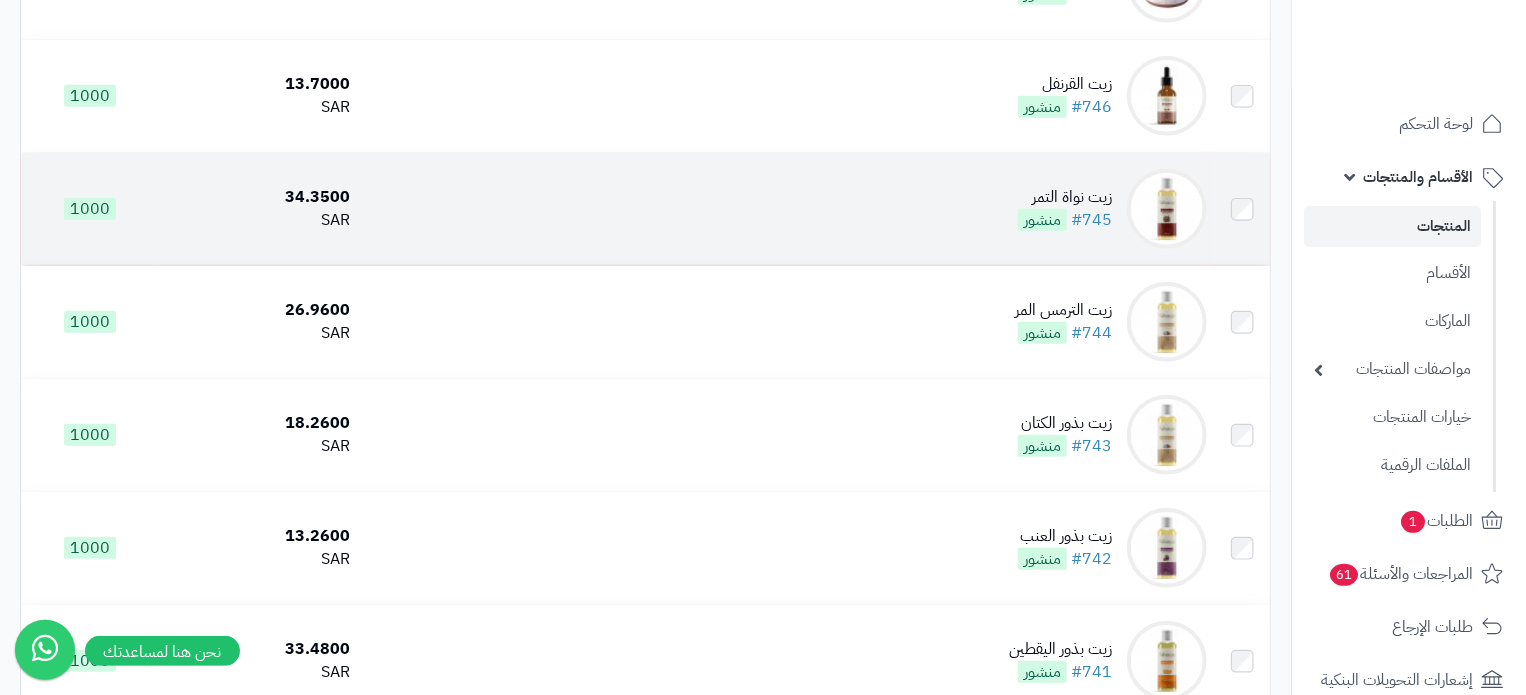 scroll, scrollTop: 4400, scrollLeft: 0, axis: vertical 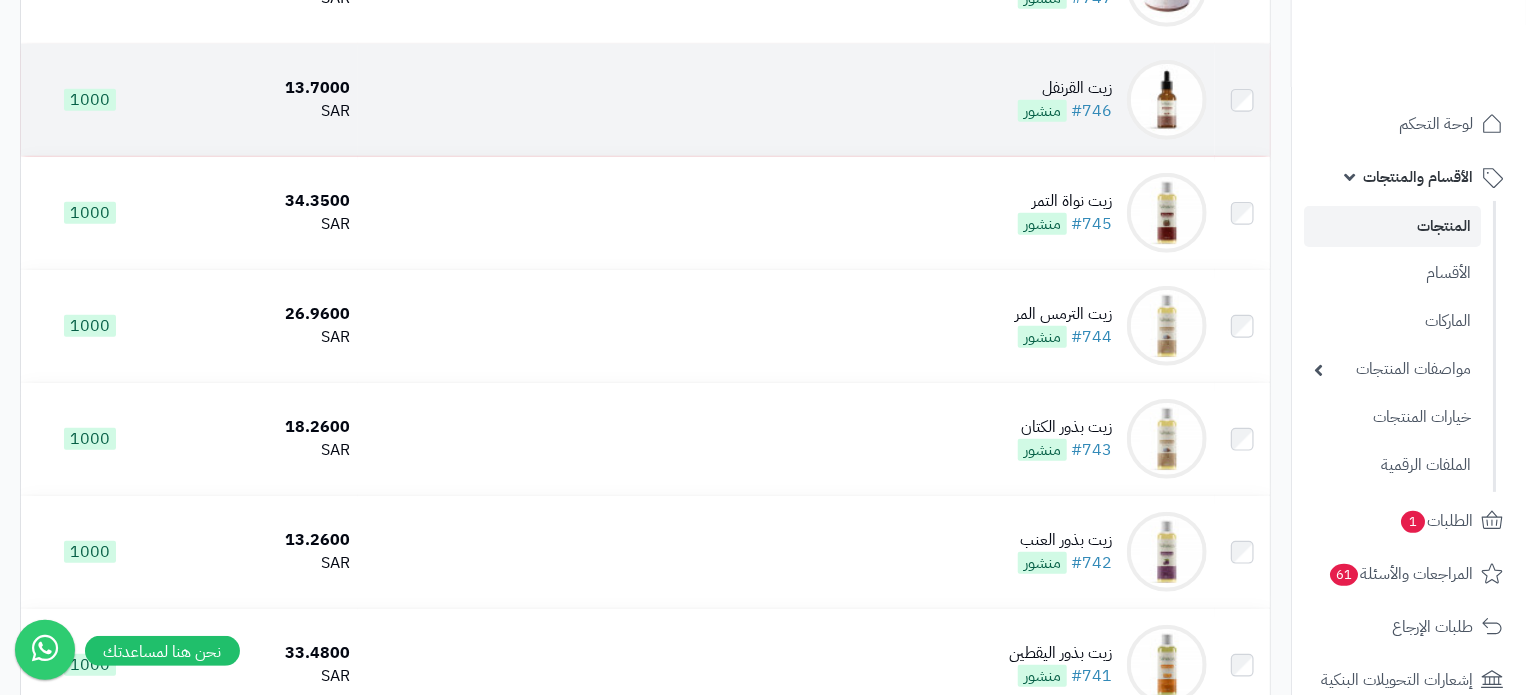 click on "زيت القرنفل
#746
منشور" at bounding box center (786, 100) 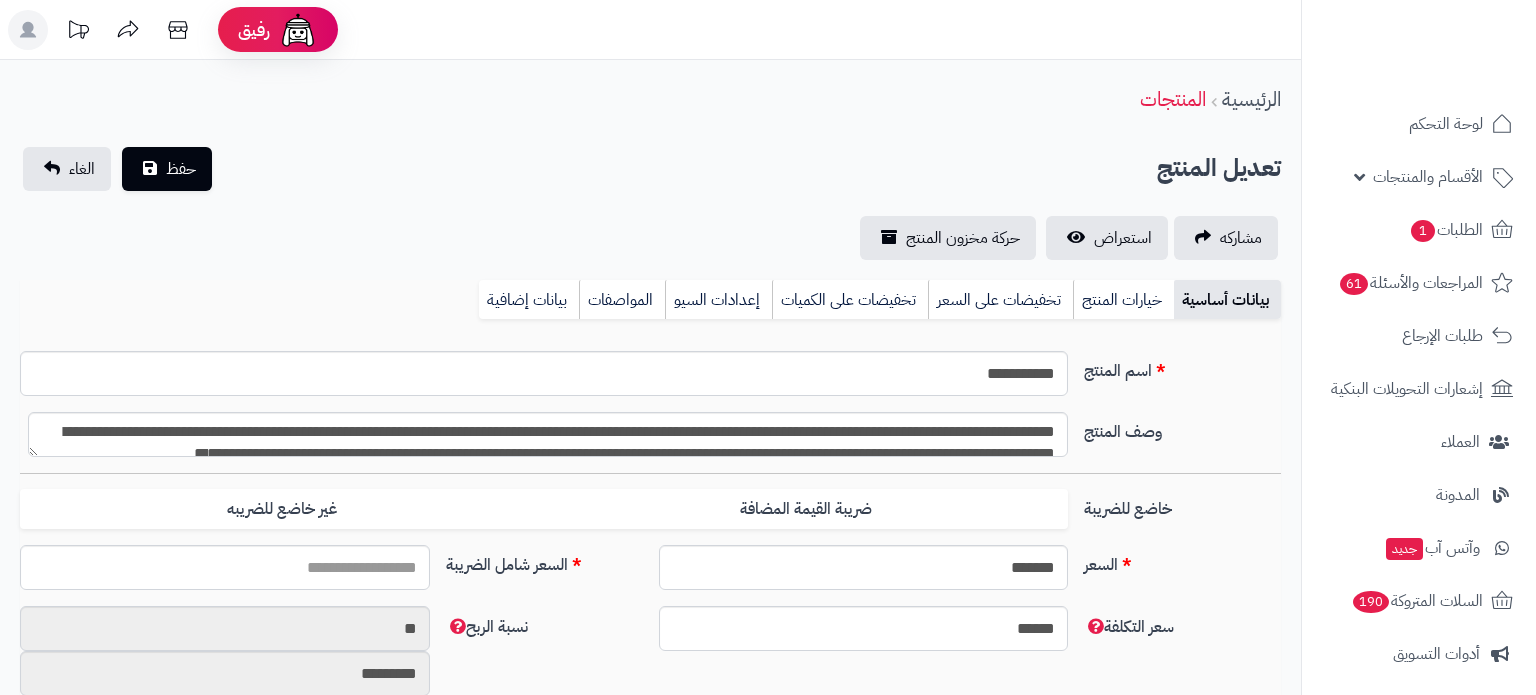 type on "*****" 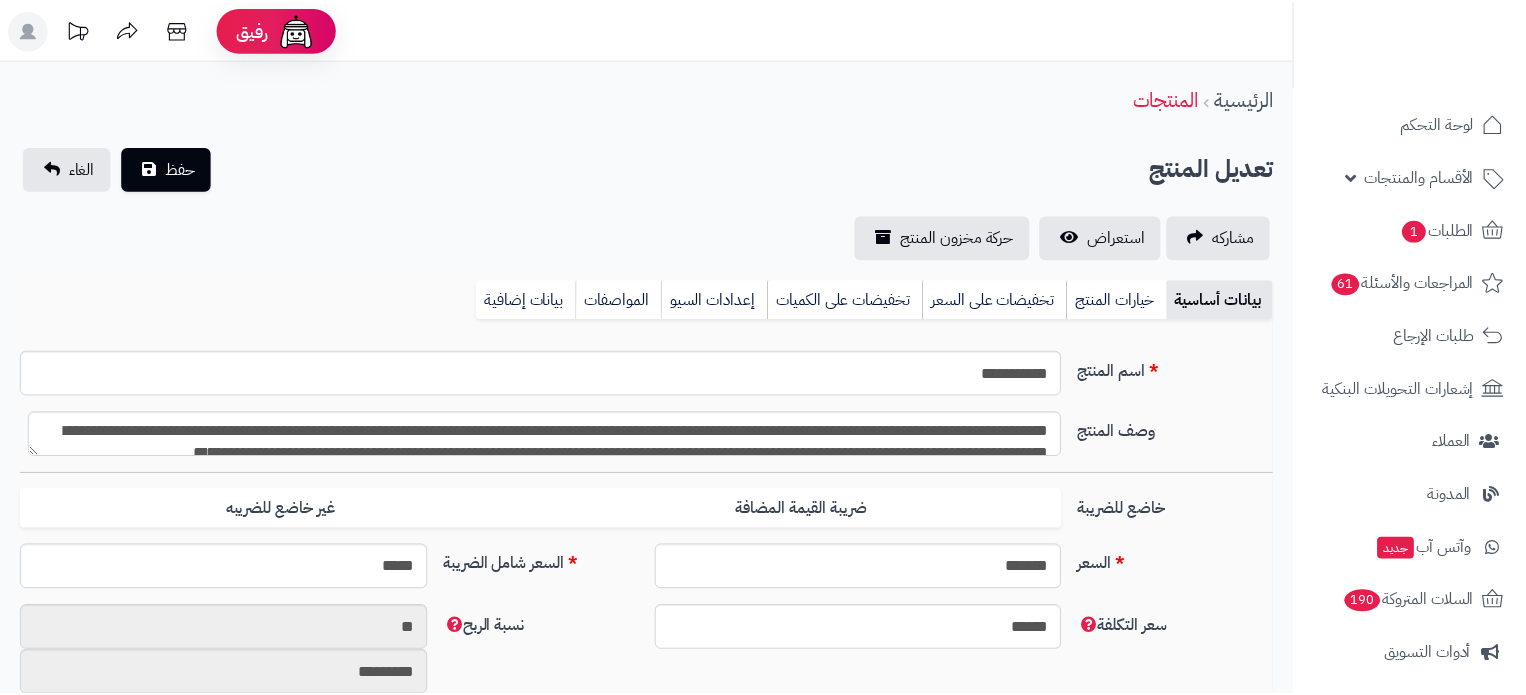 scroll, scrollTop: 0, scrollLeft: 0, axis: both 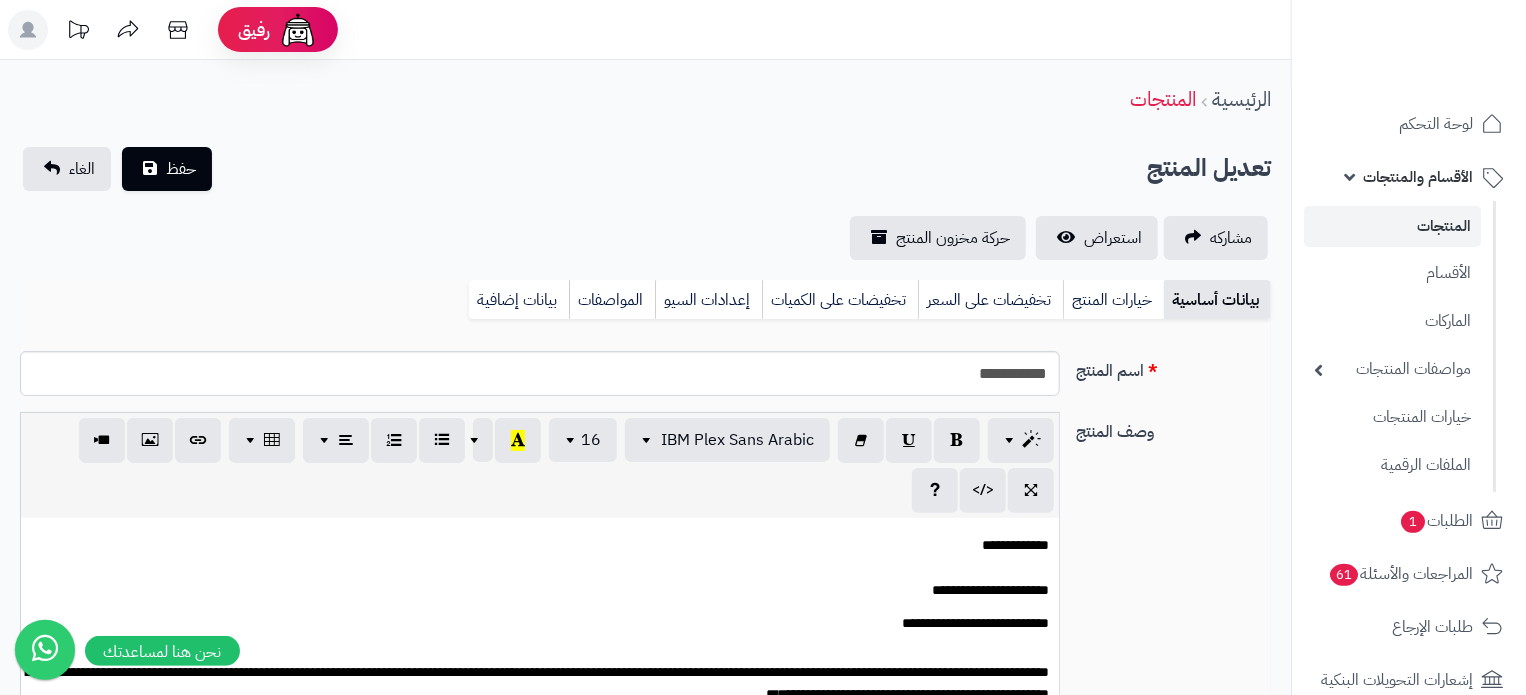 type on "*****" 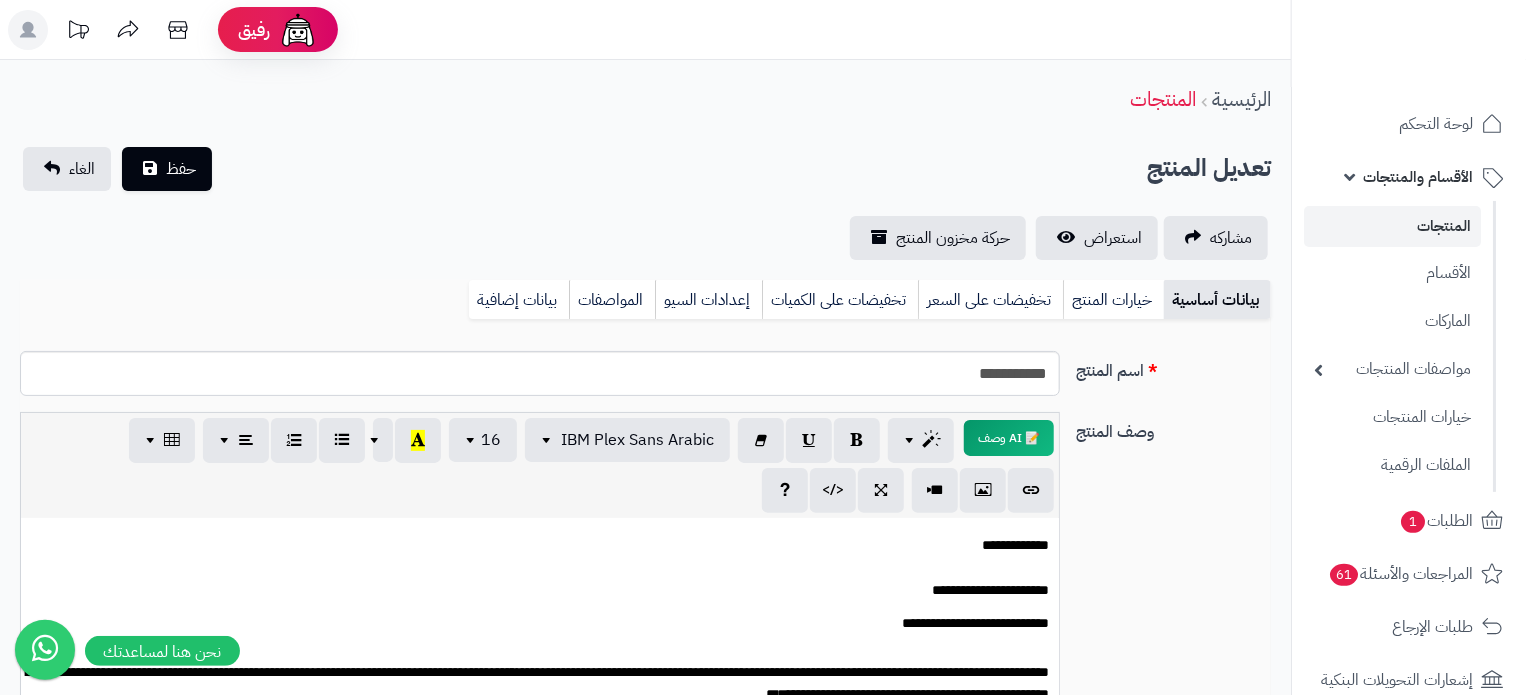 scroll, scrollTop: 0, scrollLeft: 0, axis: both 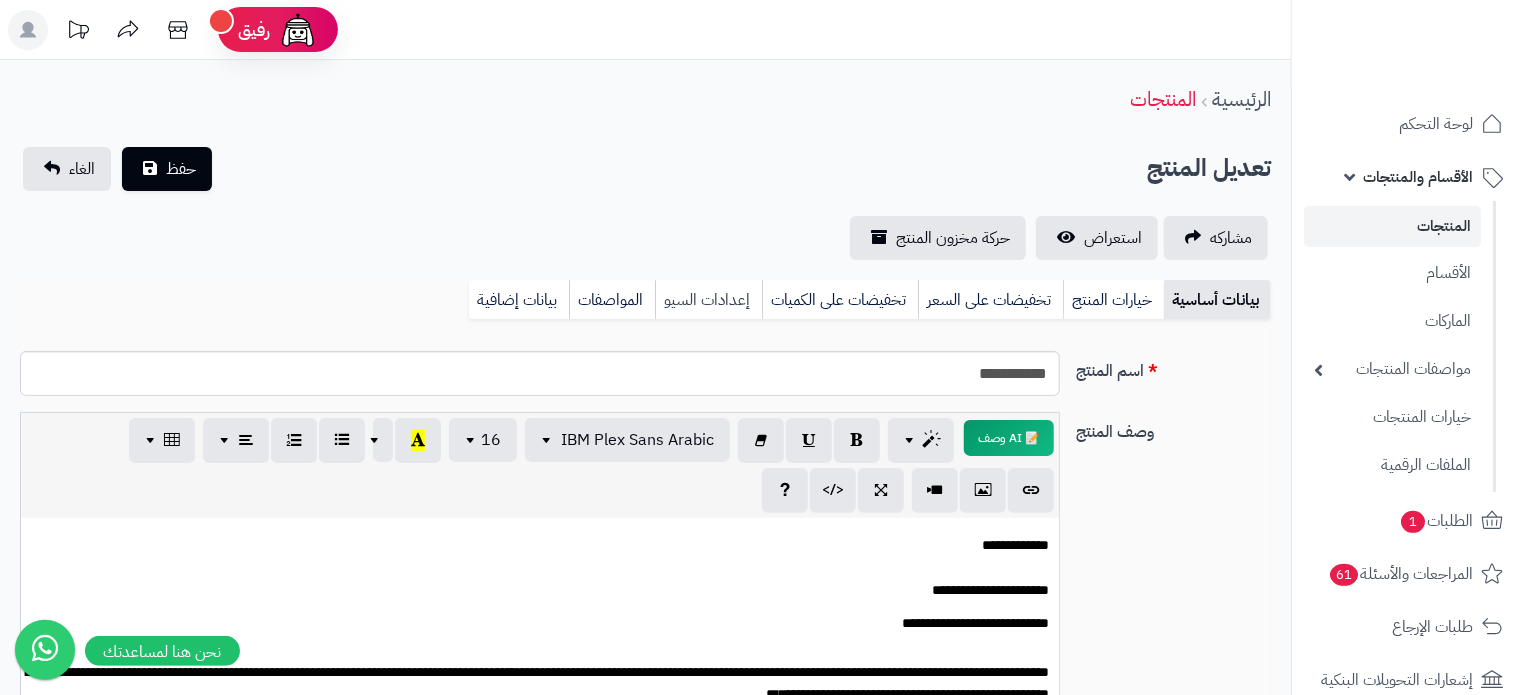 click on "إعدادات السيو" at bounding box center [708, 300] 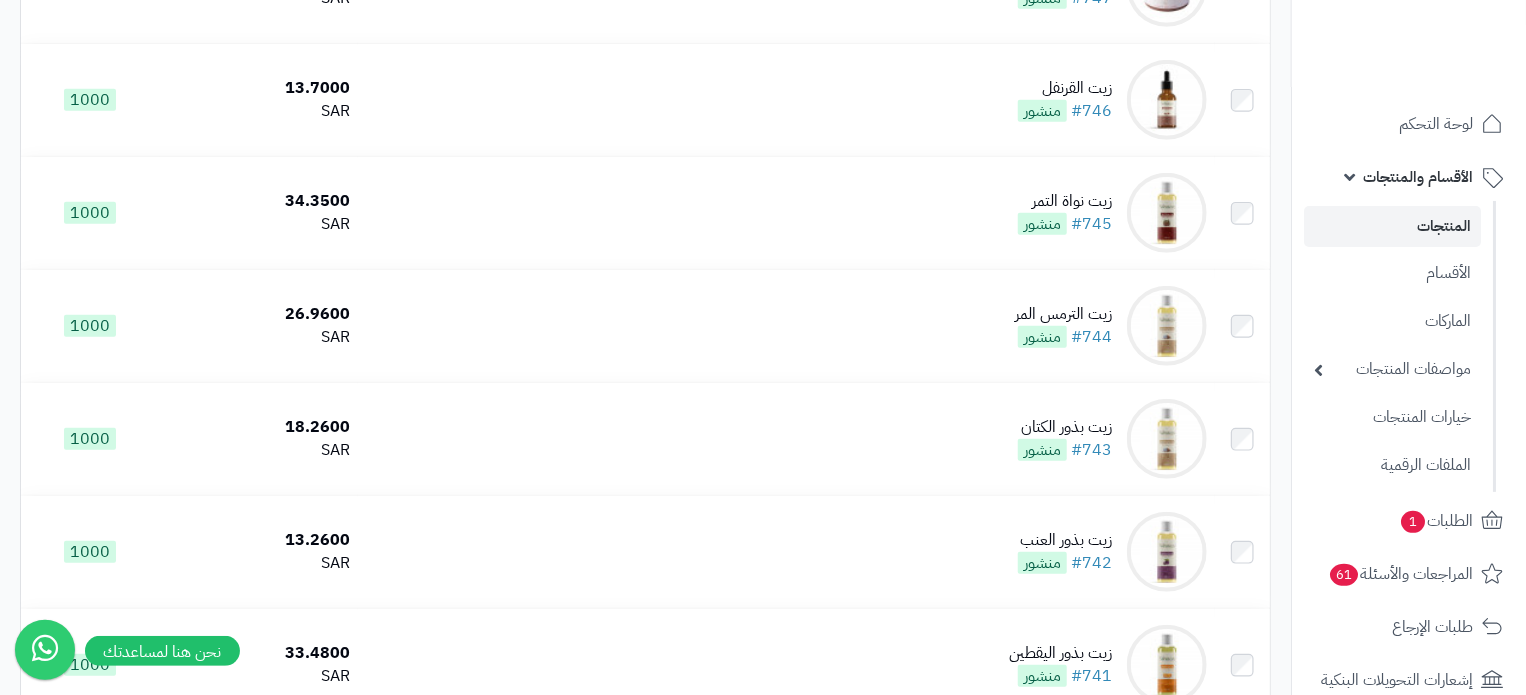 scroll, scrollTop: 0, scrollLeft: 0, axis: both 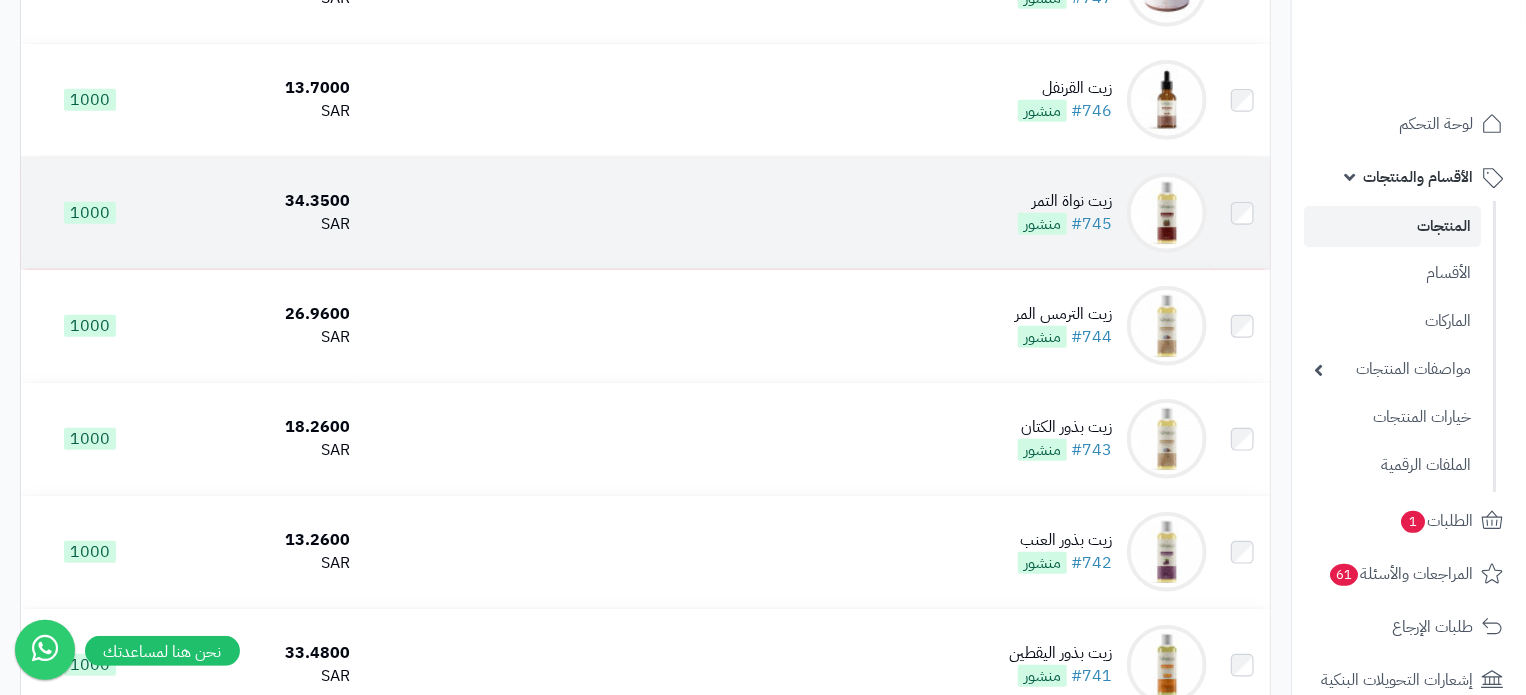 click on "زيت نواة التمر
#745
منشور" at bounding box center (786, 213) 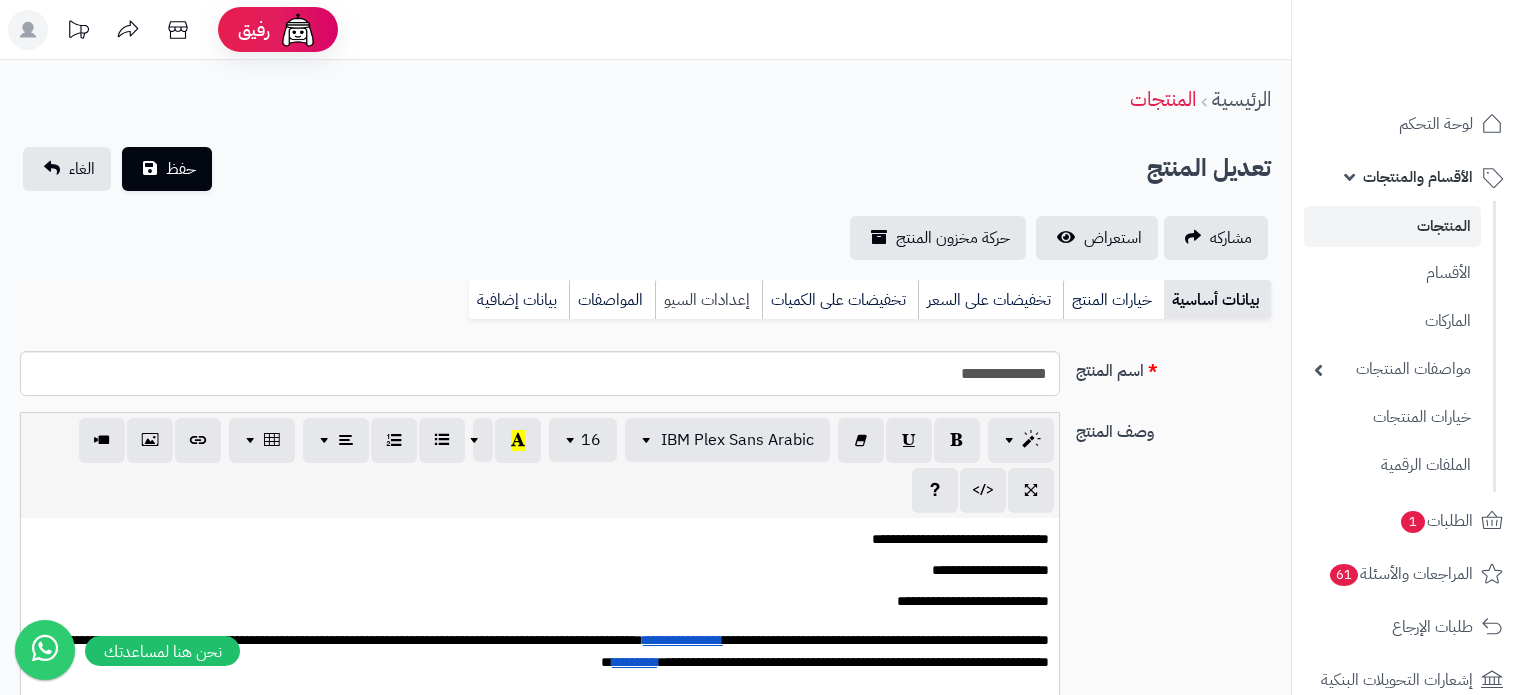 scroll, scrollTop: 0, scrollLeft: 0, axis: both 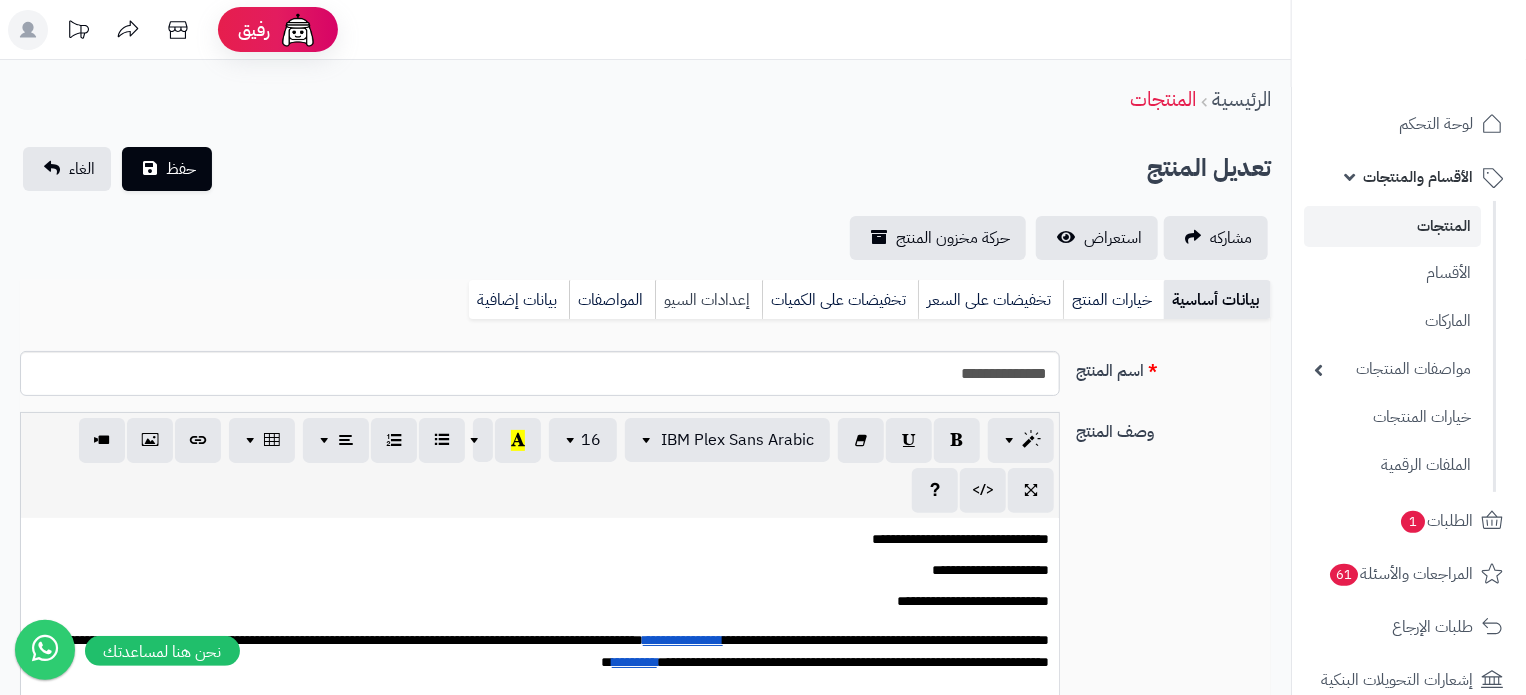 click on "إعدادات السيو" at bounding box center [708, 300] 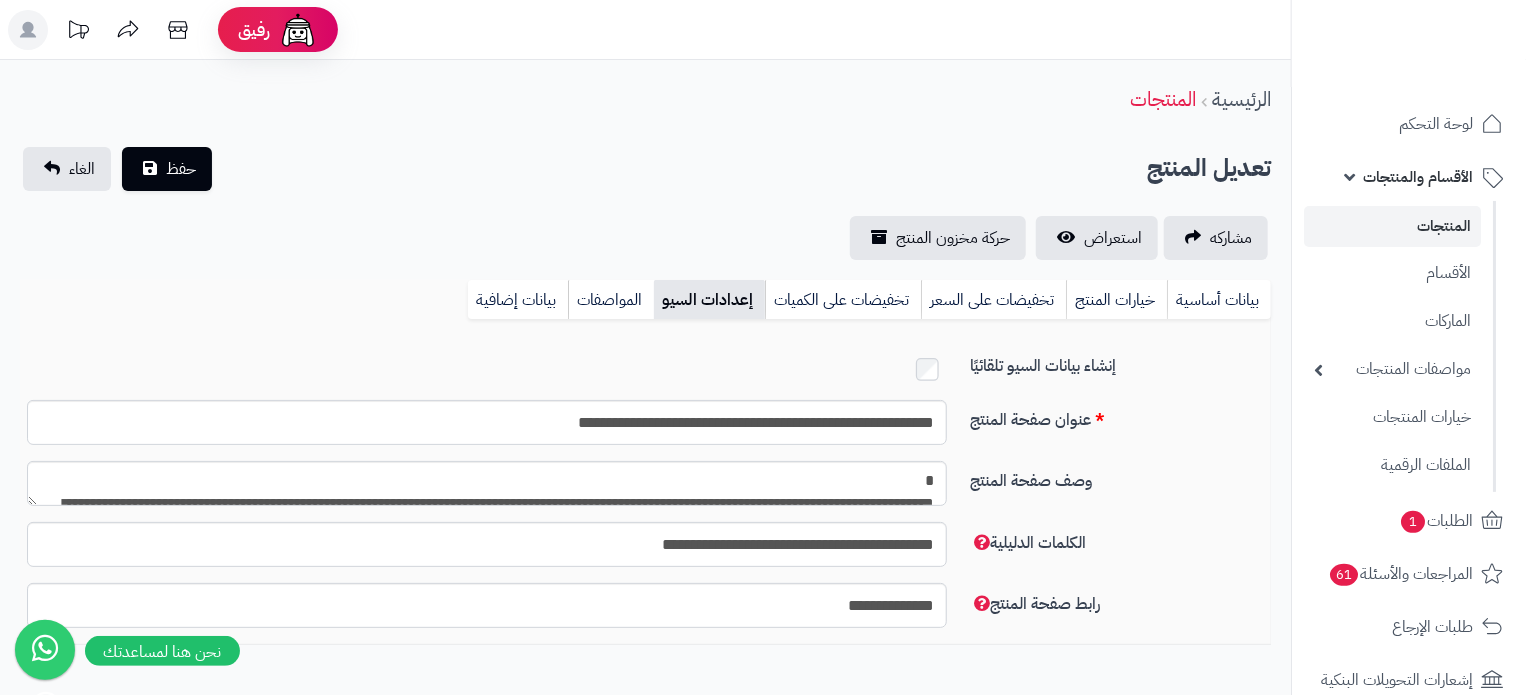 scroll, scrollTop: 0, scrollLeft: 0, axis: both 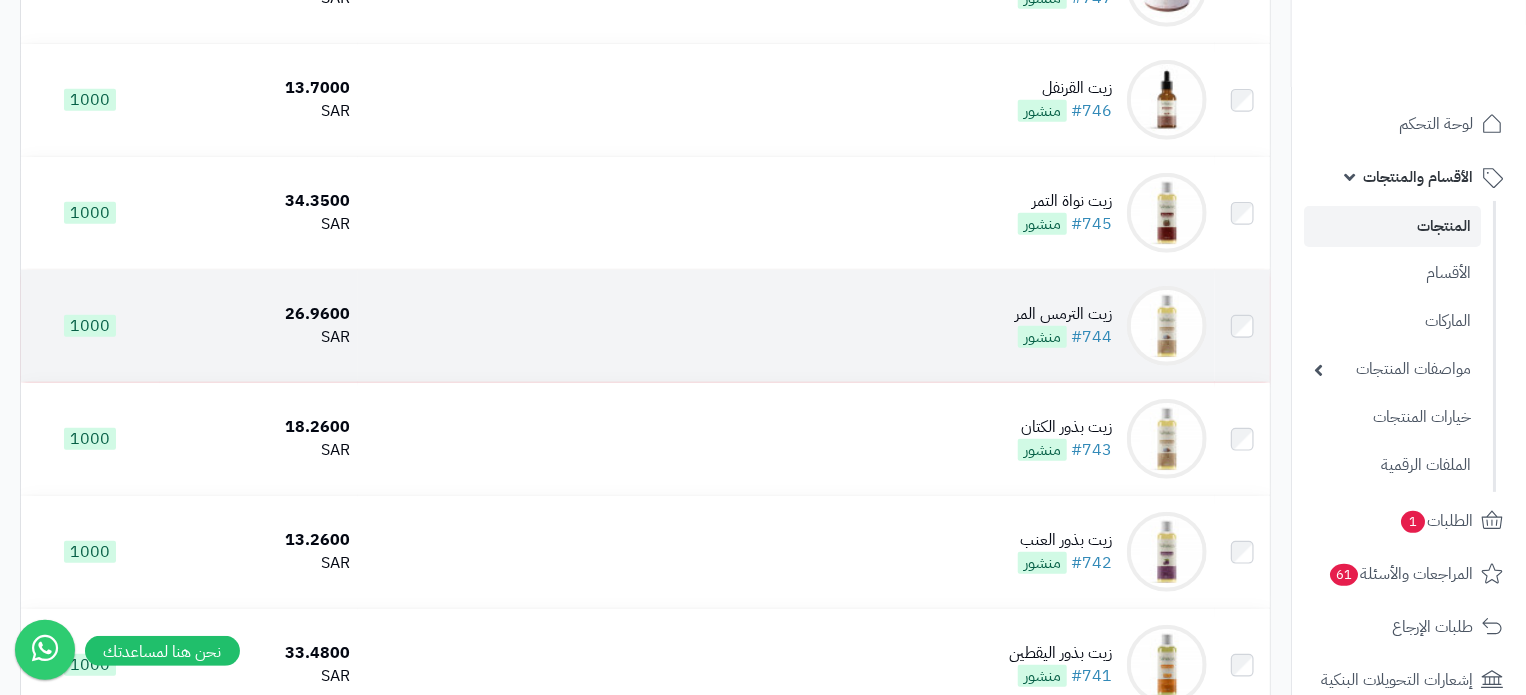 click on "زيت الترمس المر
#744
منشور" at bounding box center [786, 326] 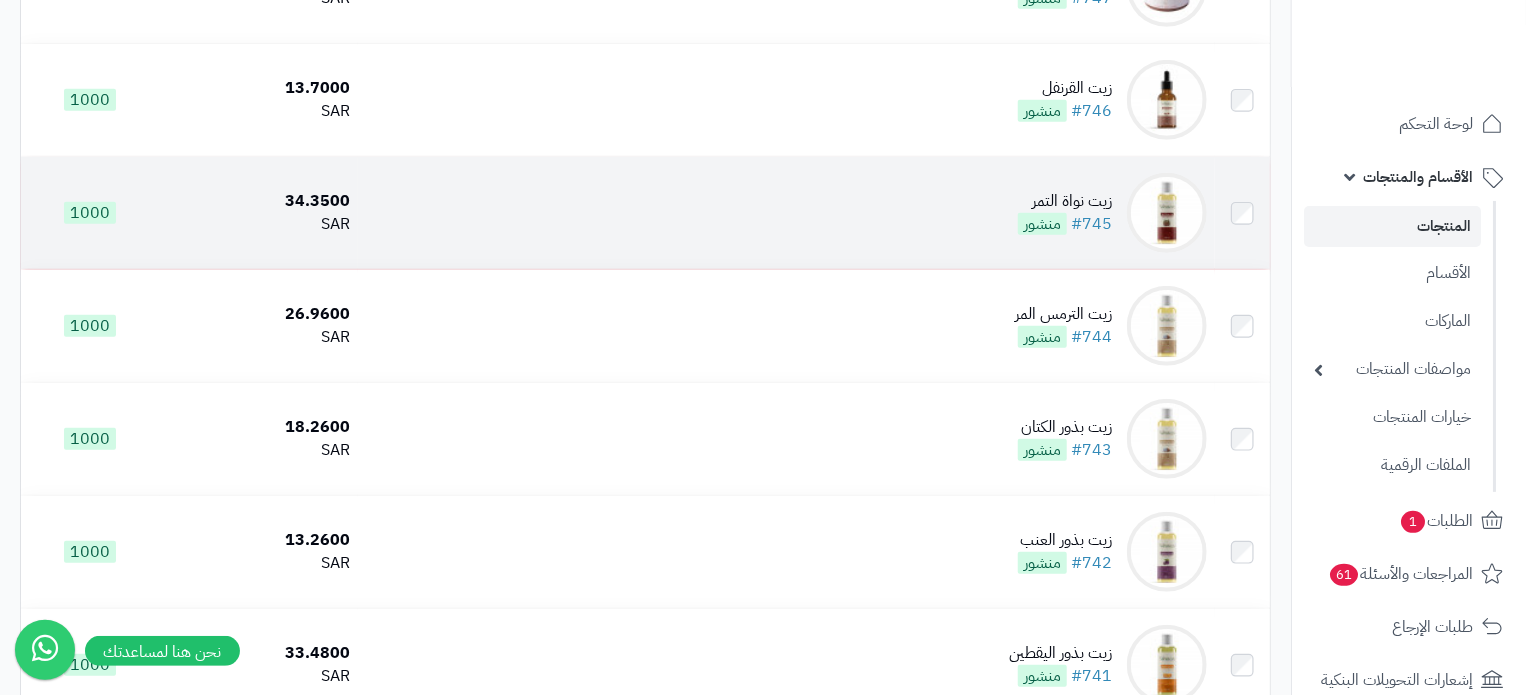 scroll, scrollTop: 0, scrollLeft: 0, axis: both 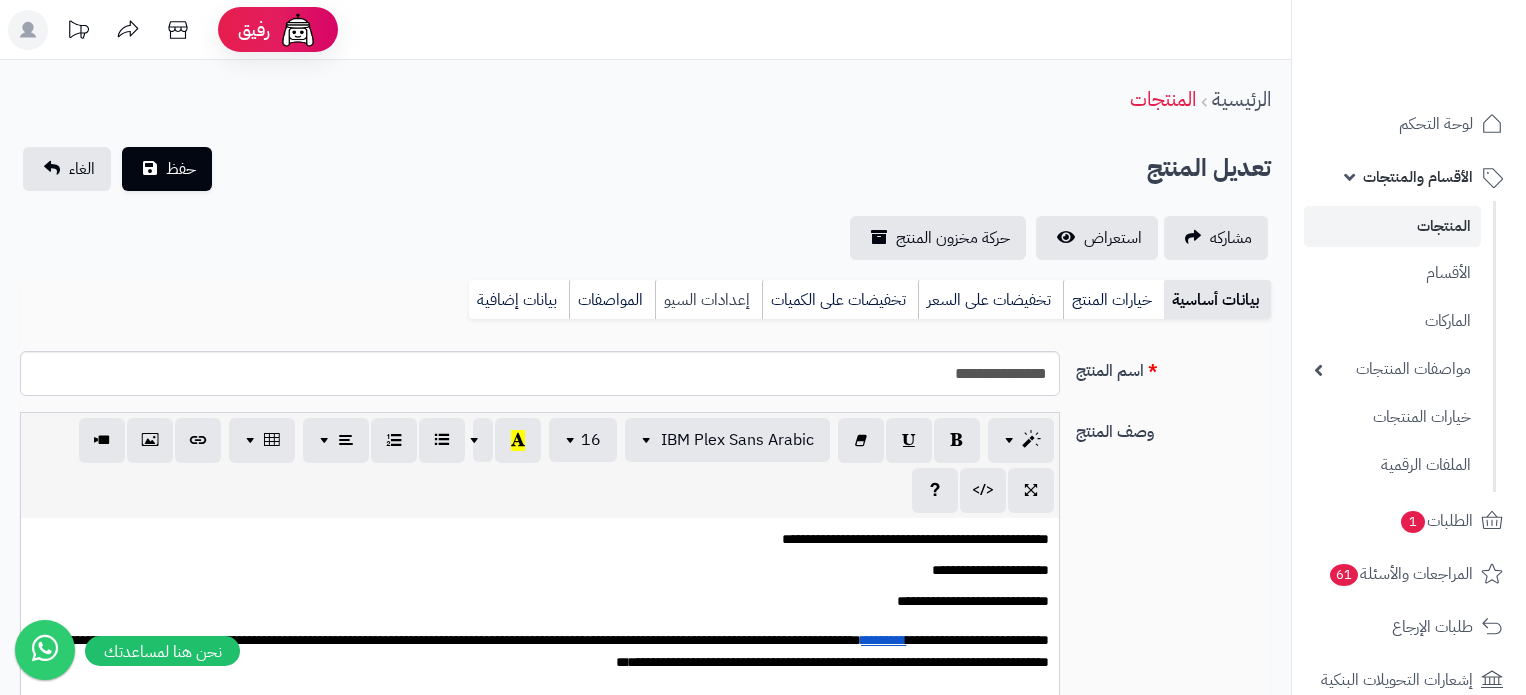 click on "إعدادات السيو" at bounding box center [708, 300] 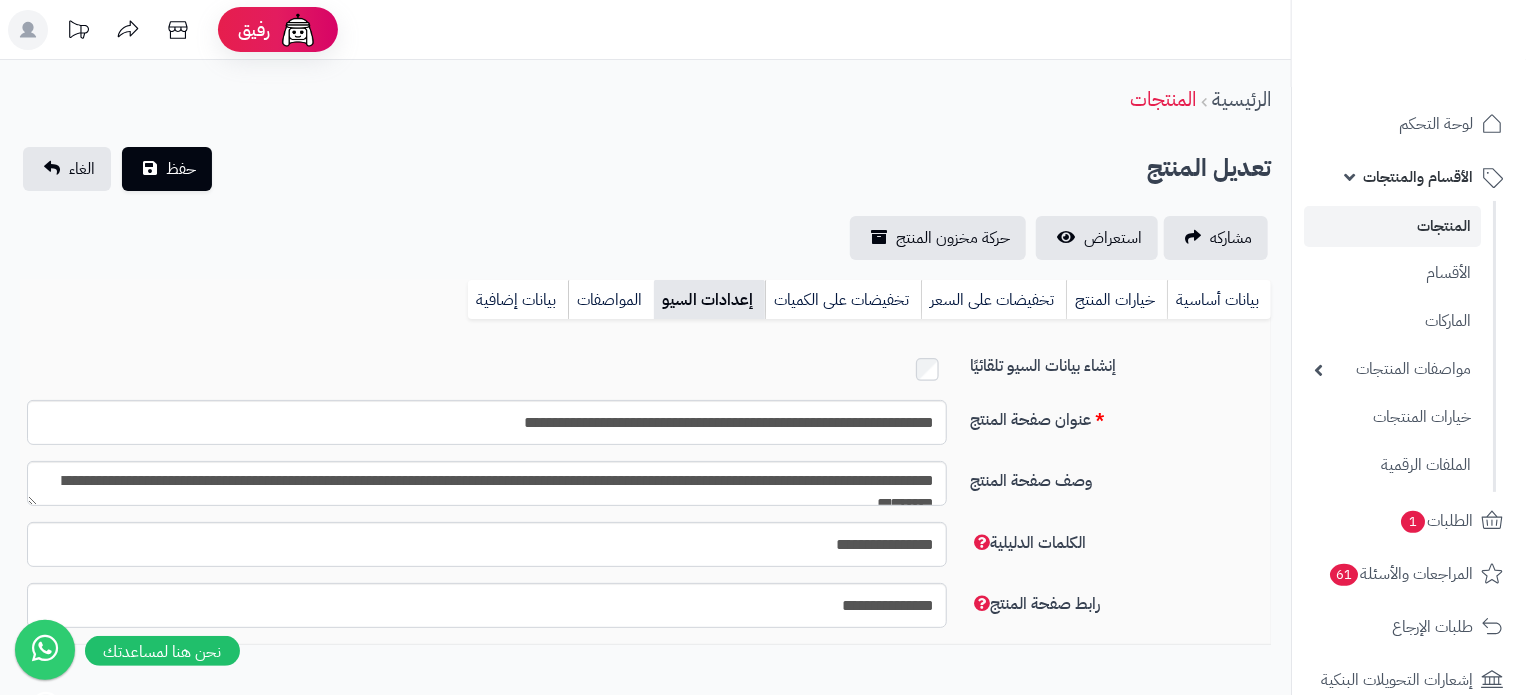 scroll, scrollTop: 0, scrollLeft: 0, axis: both 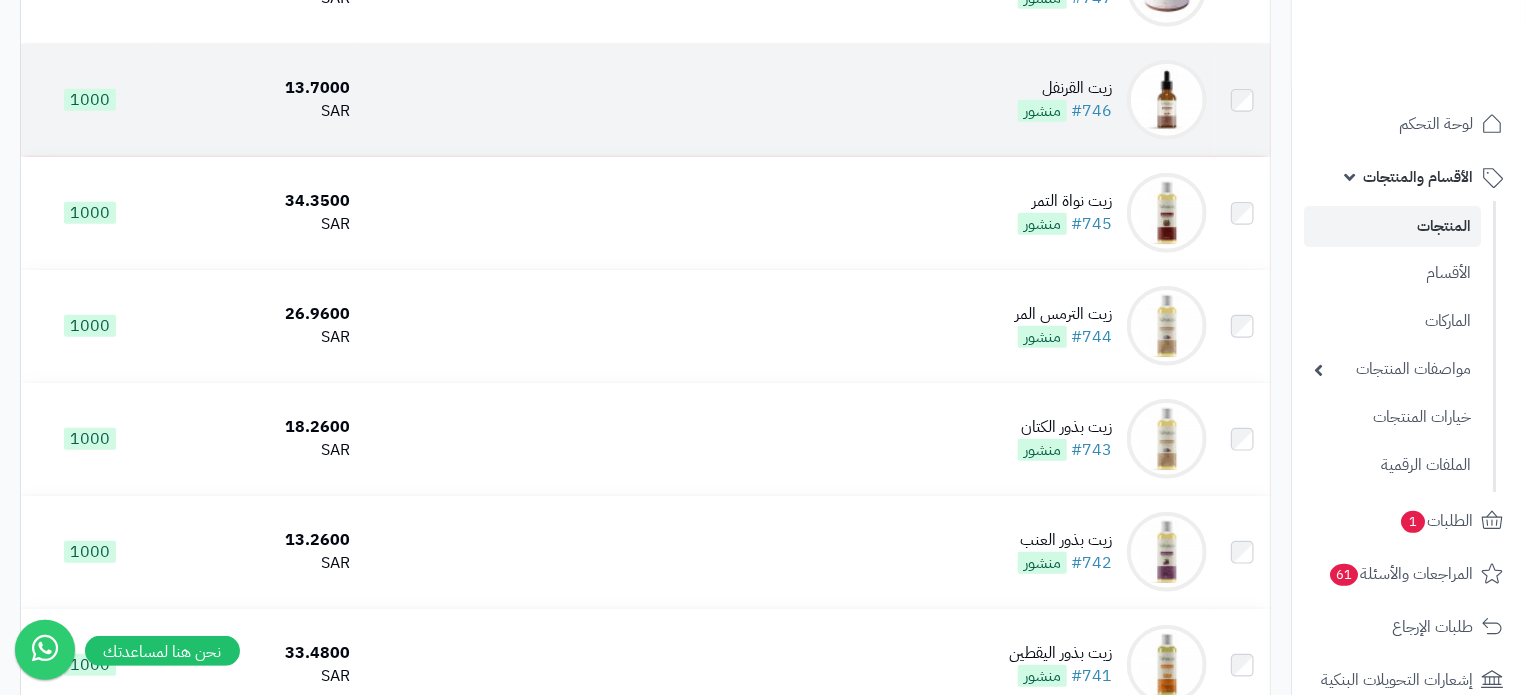 click on "زيت القرنفل
#746
منشور" at bounding box center [786, 100] 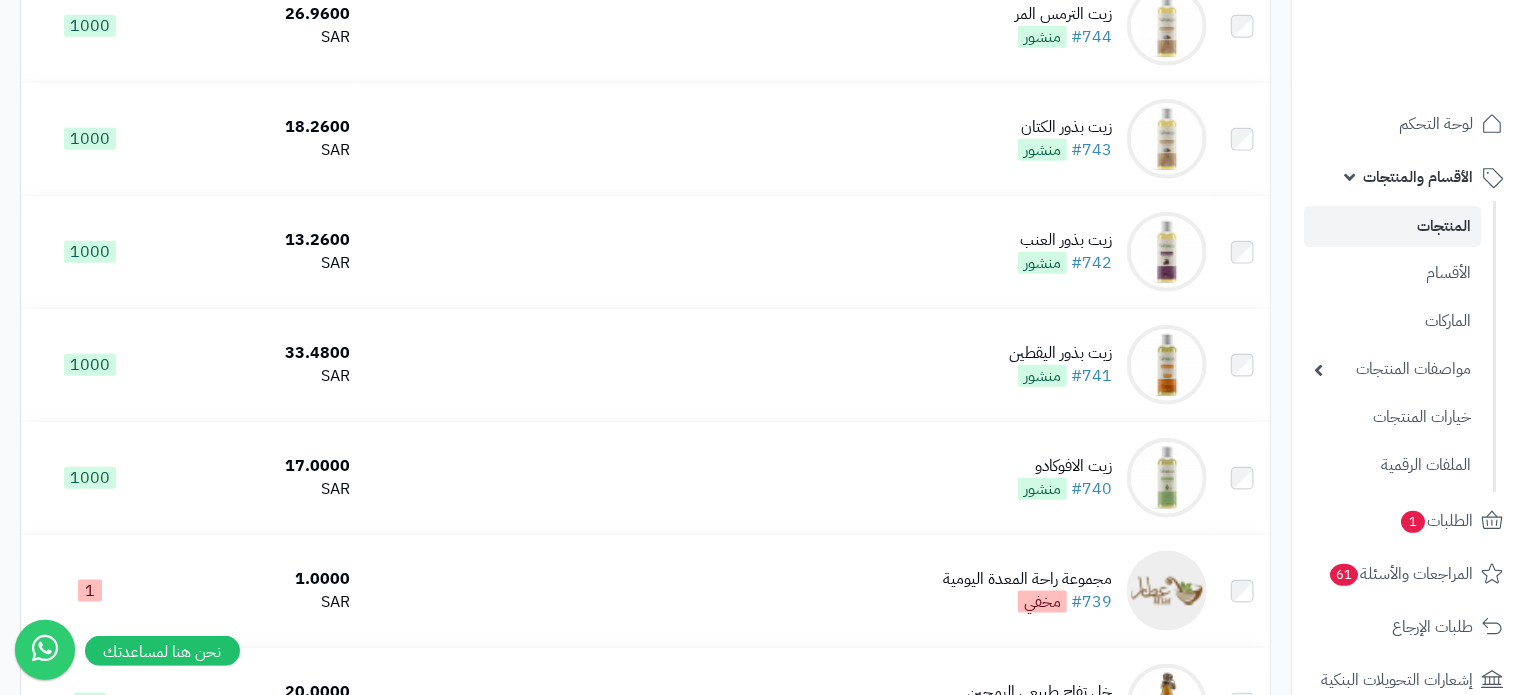 scroll, scrollTop: 0, scrollLeft: 0, axis: both 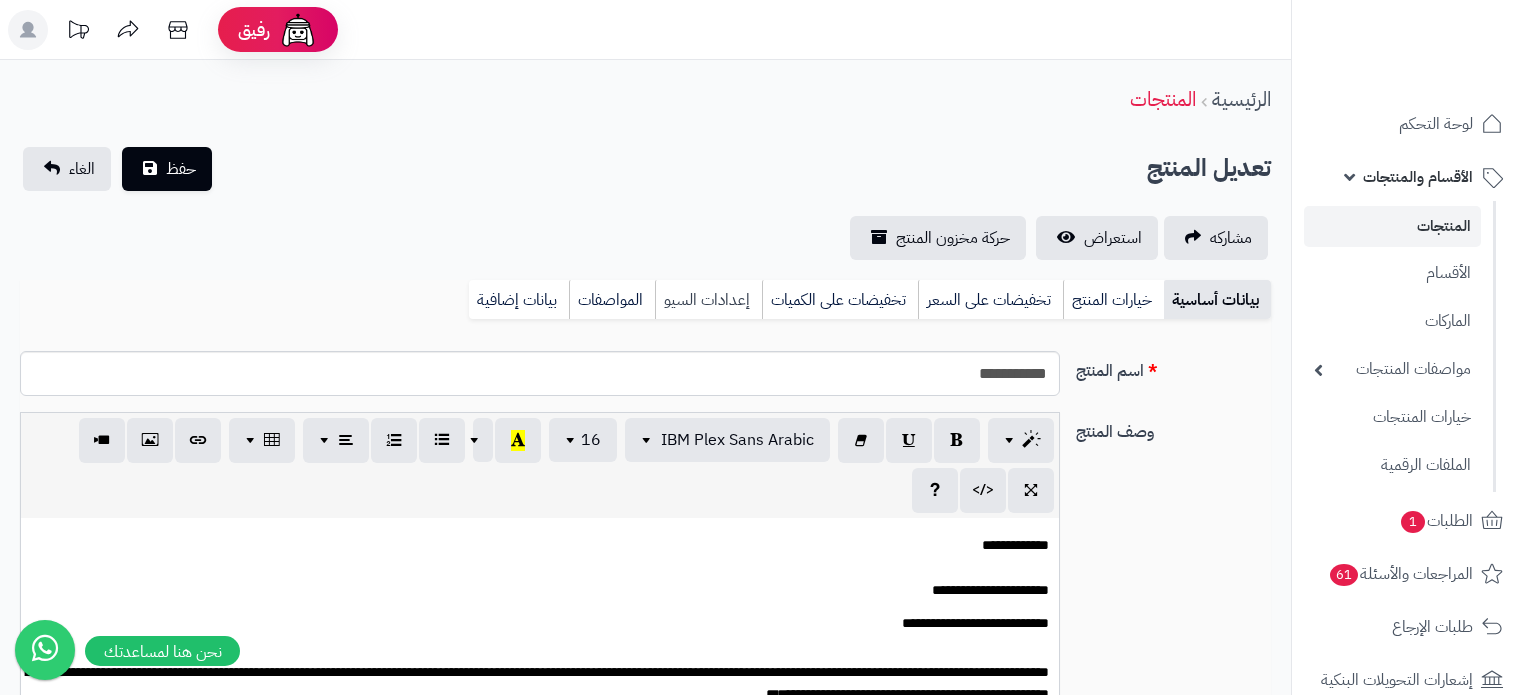 click on "إعدادات السيو" at bounding box center [708, 300] 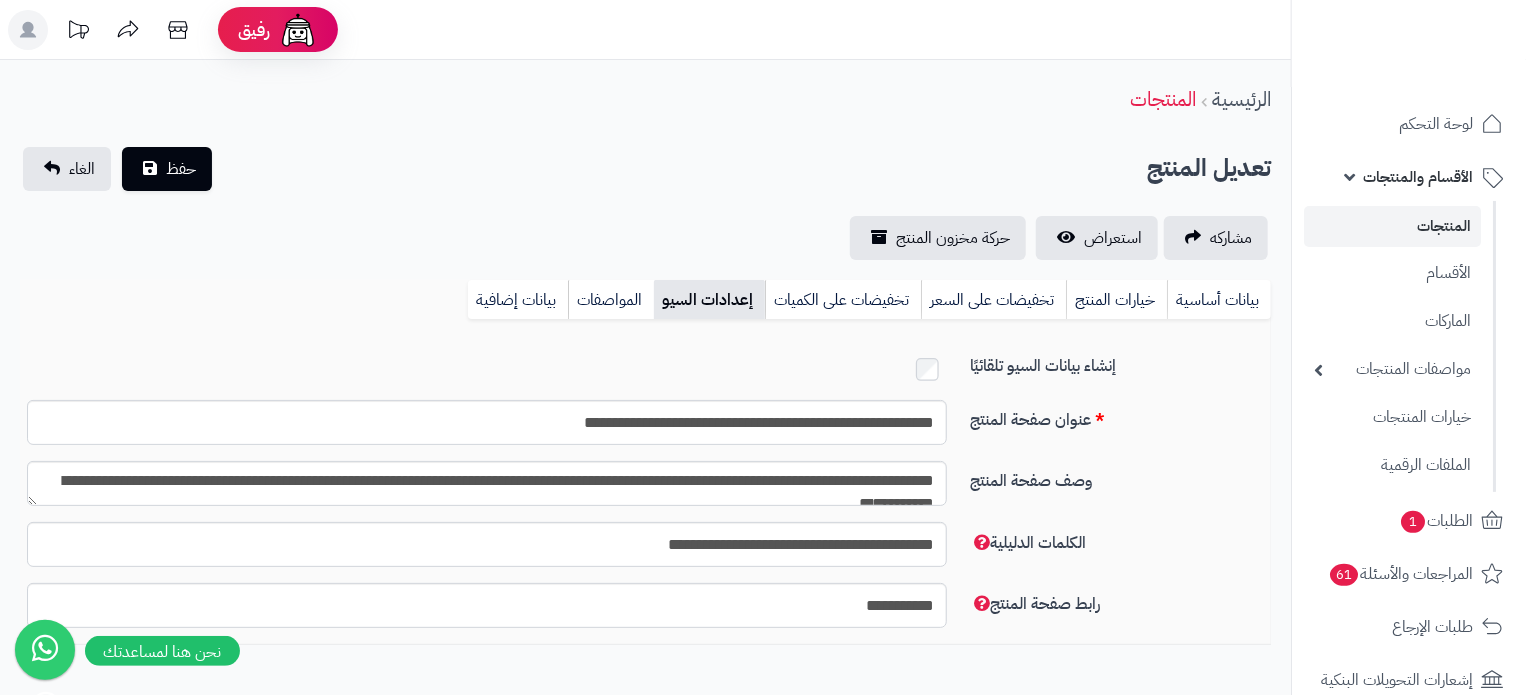 scroll, scrollTop: 0, scrollLeft: 0, axis: both 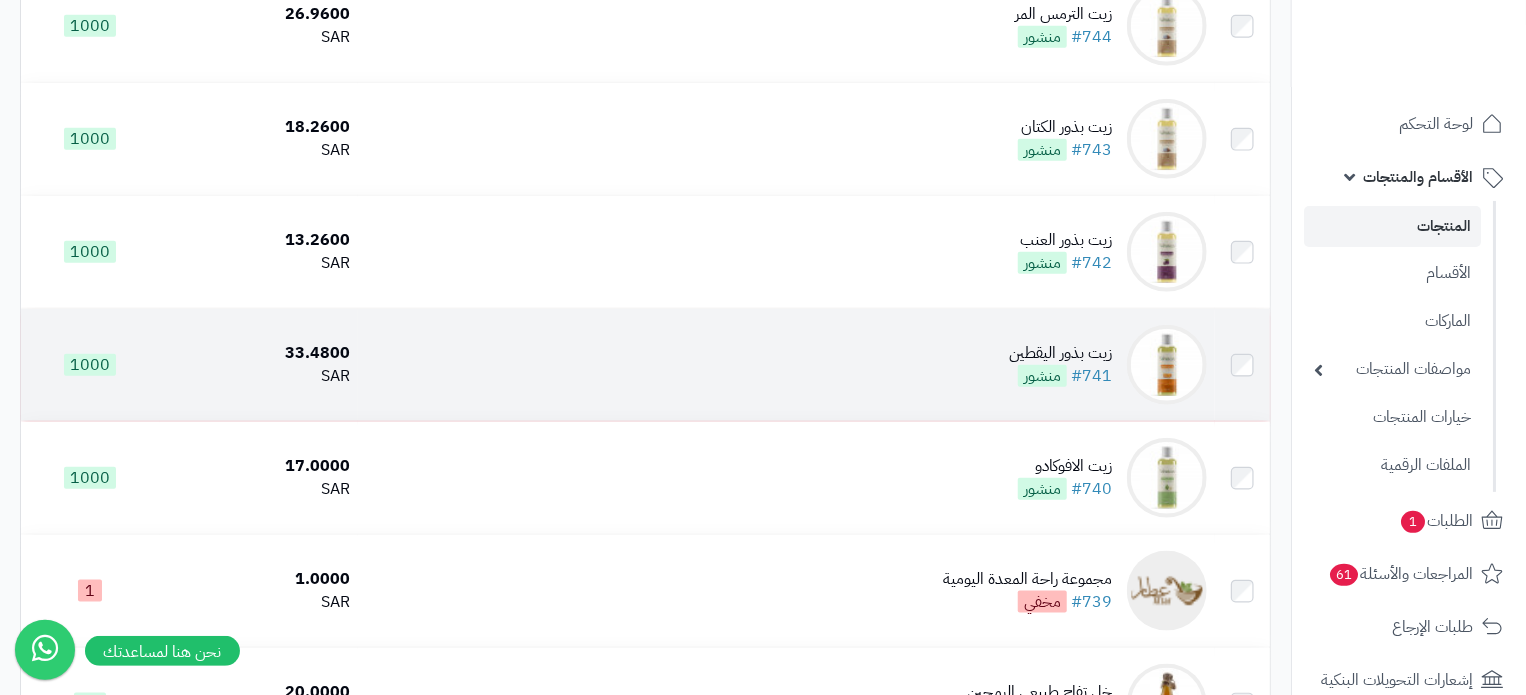 click on "زيت بذور اليقطين
#741
منشور" at bounding box center [786, 365] 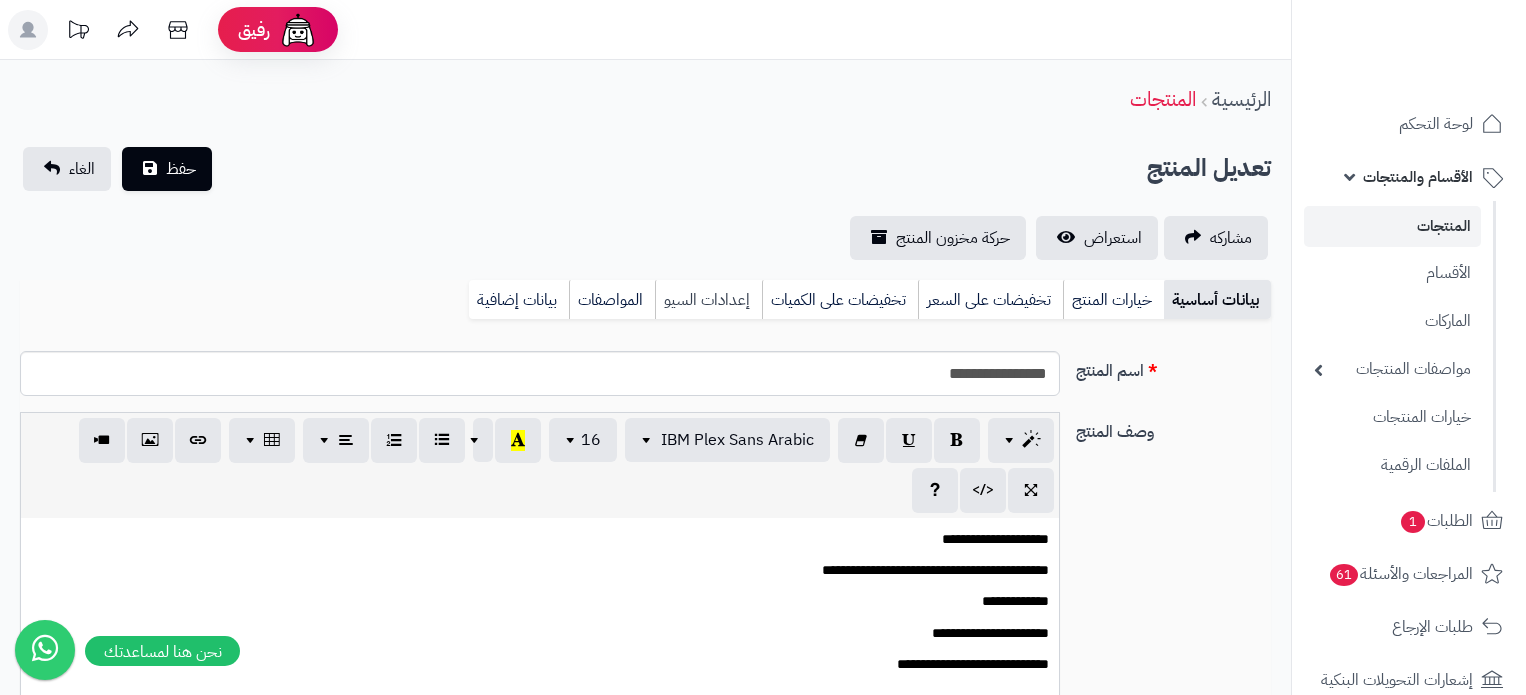 click on "إعدادات السيو" at bounding box center (708, 300) 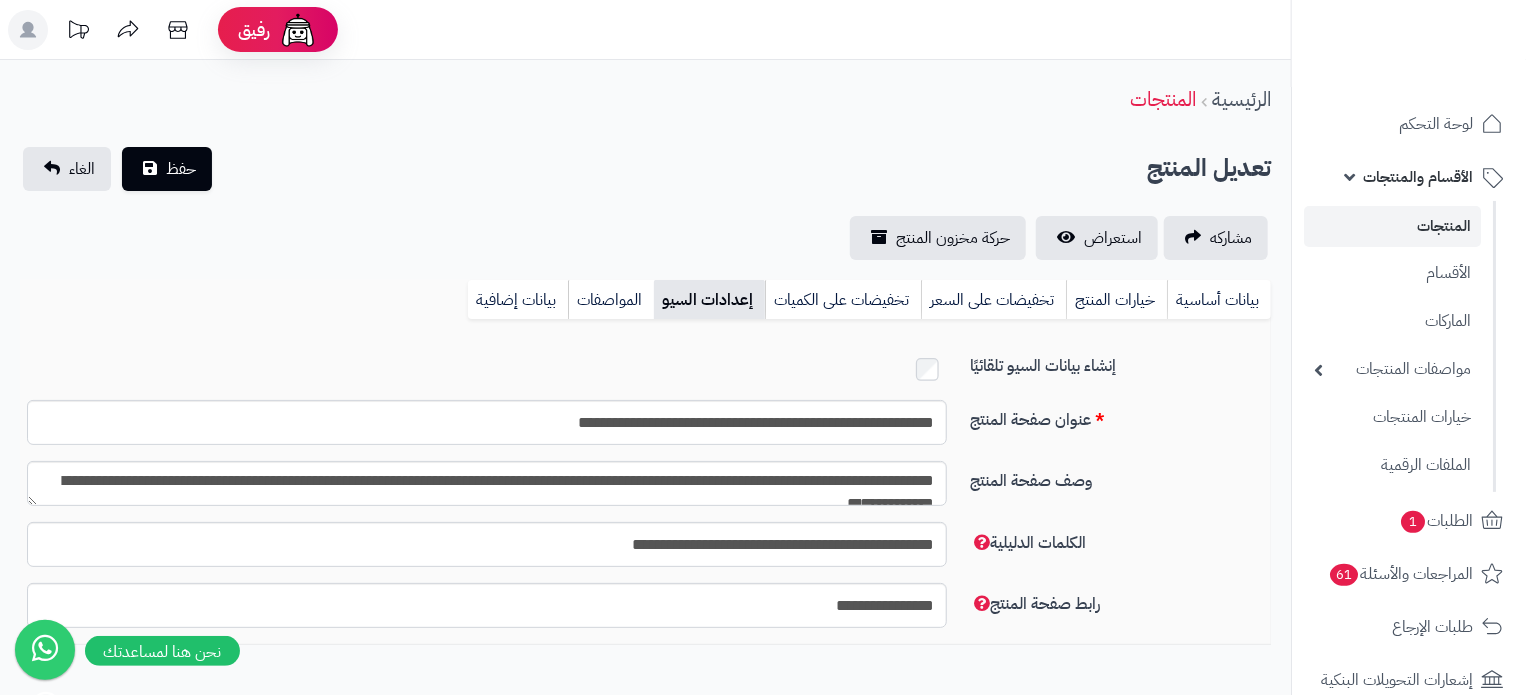 scroll, scrollTop: 0, scrollLeft: 0, axis: both 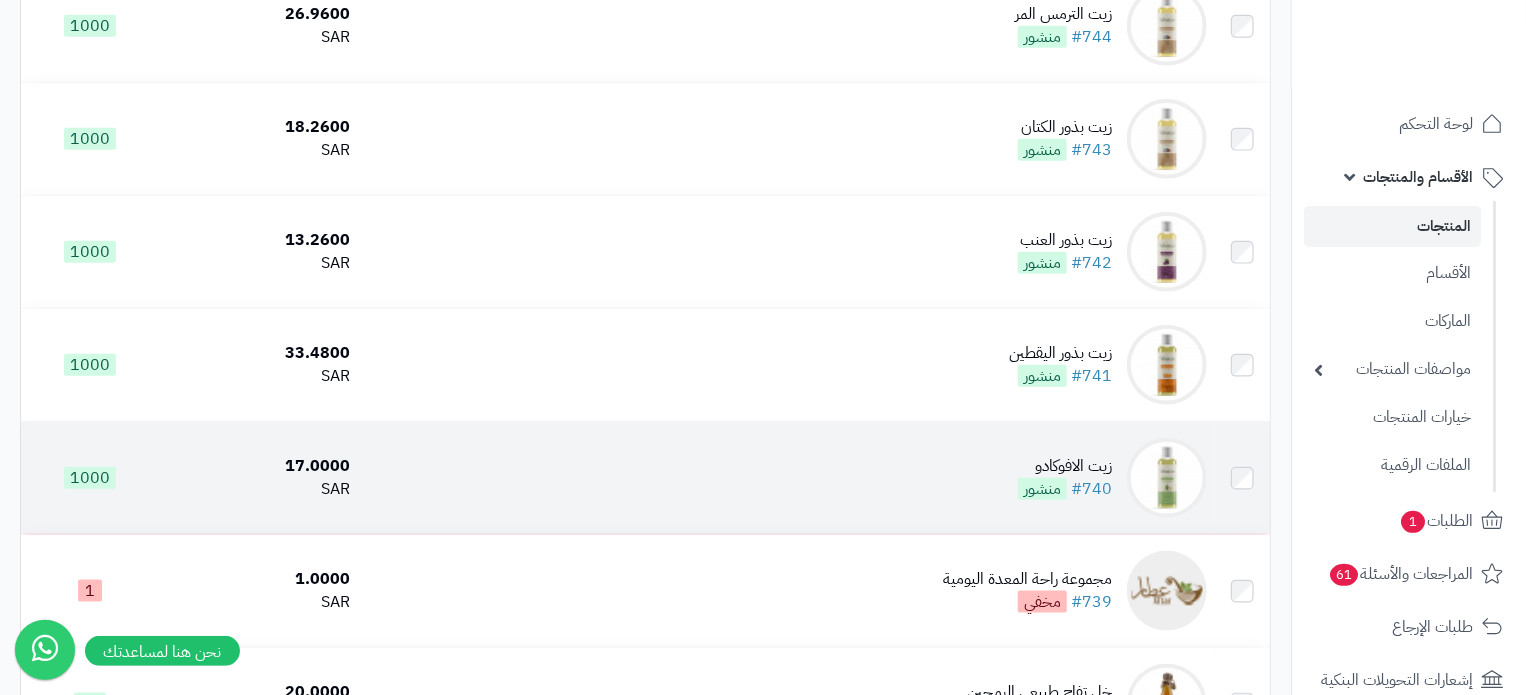 click on "زيت الافوكادو
#740
منشور" at bounding box center [786, 478] 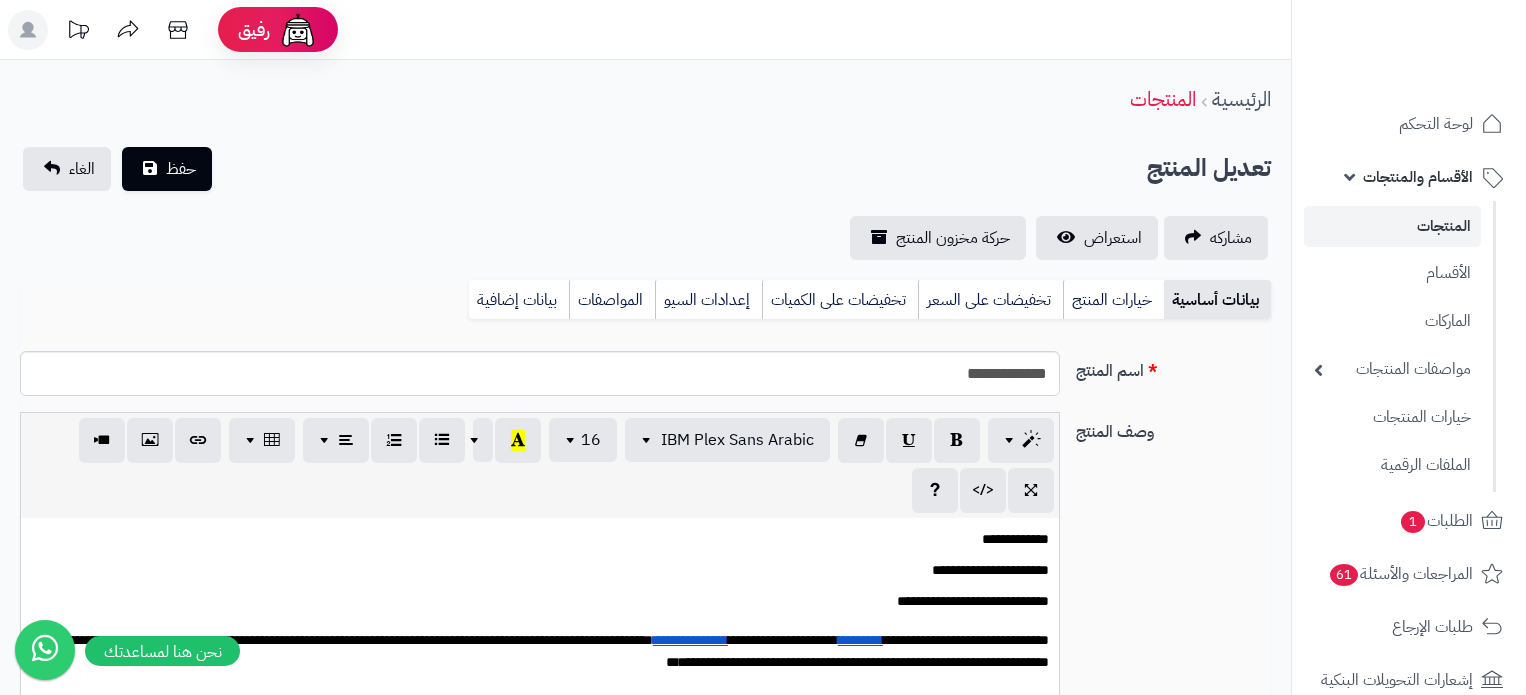 scroll, scrollTop: 0, scrollLeft: 0, axis: both 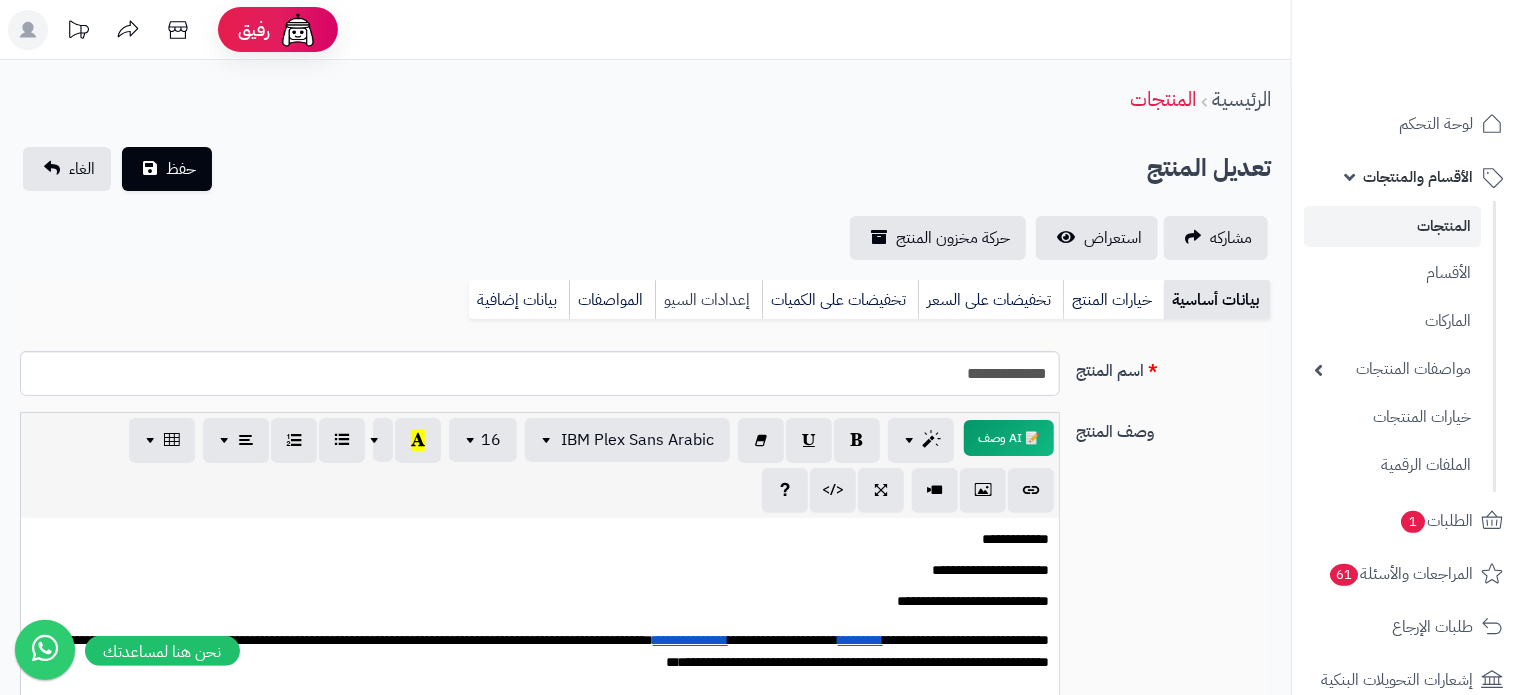 click on "إعدادات السيو" at bounding box center (708, 300) 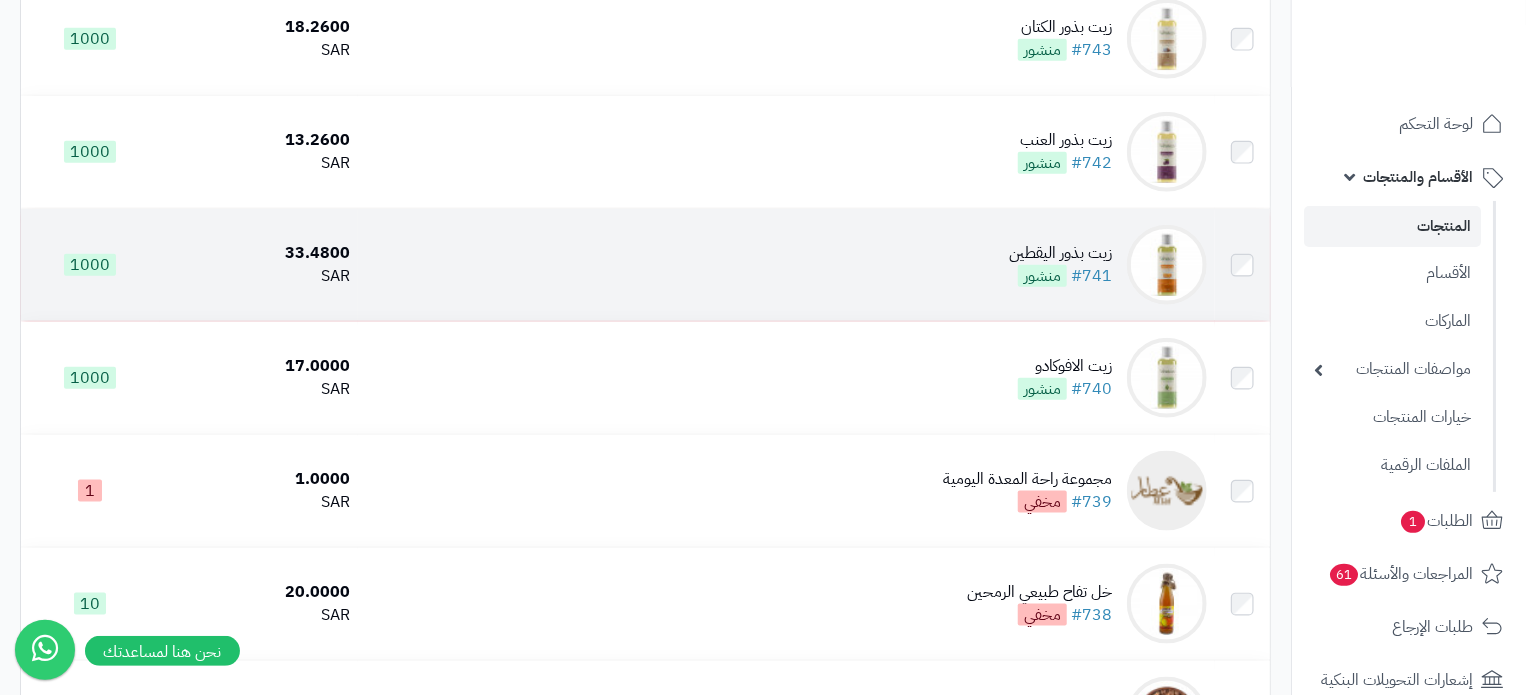 scroll, scrollTop: 0, scrollLeft: 0, axis: both 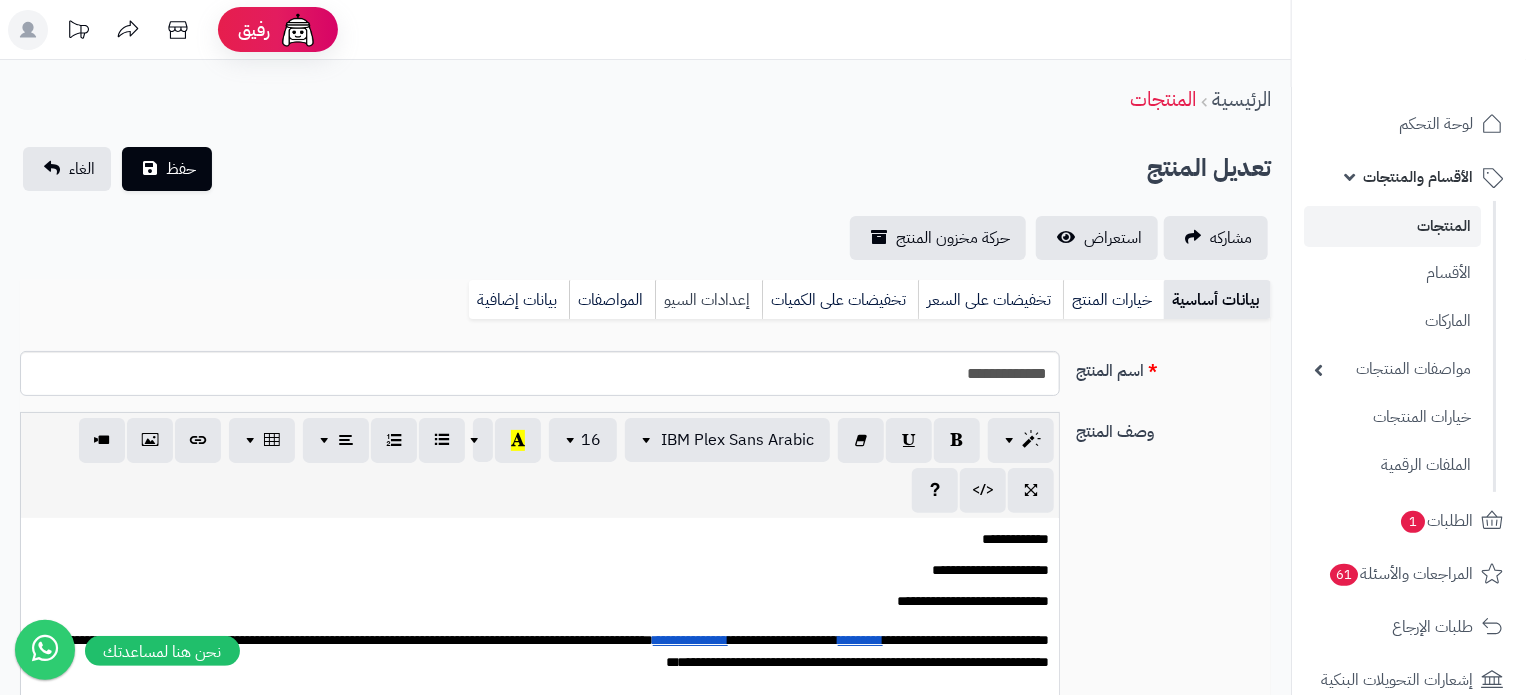 click on "إعدادات السيو" at bounding box center [708, 300] 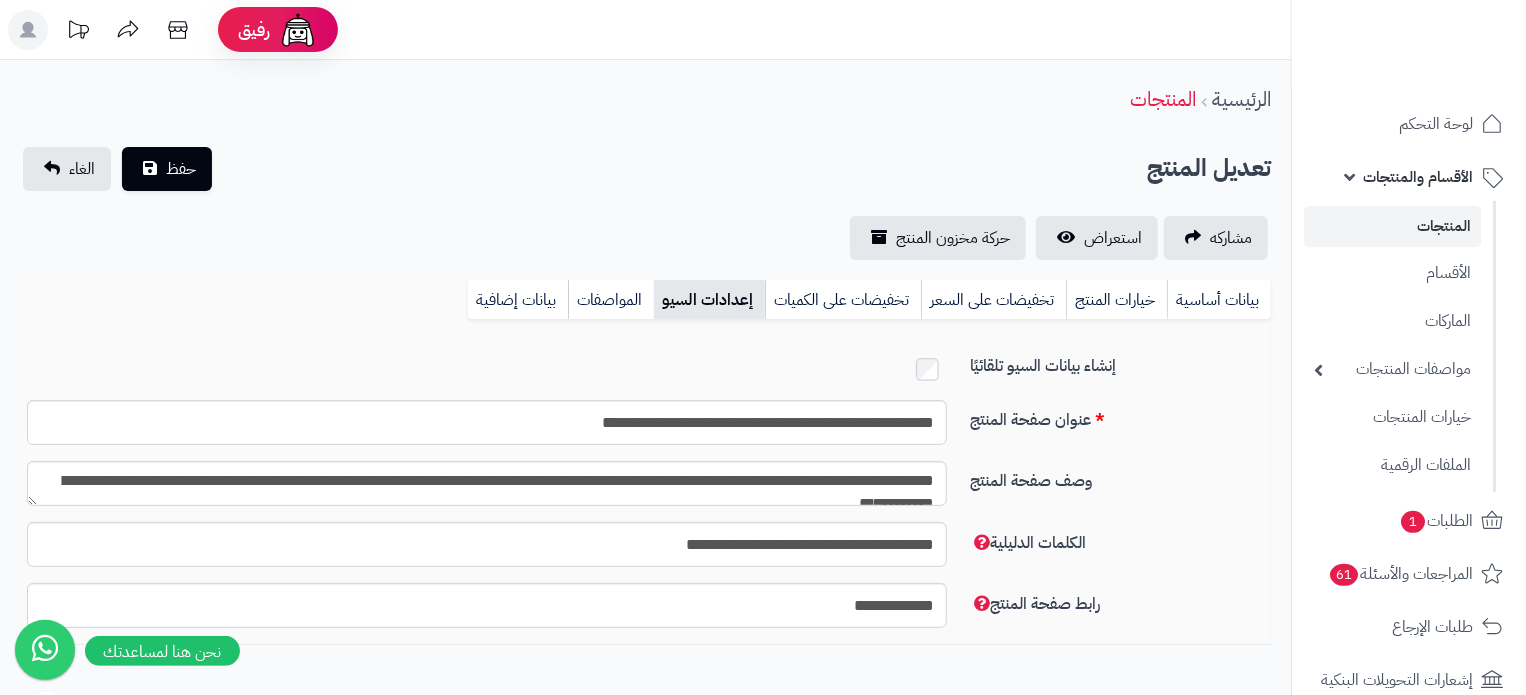 scroll, scrollTop: 0, scrollLeft: 0, axis: both 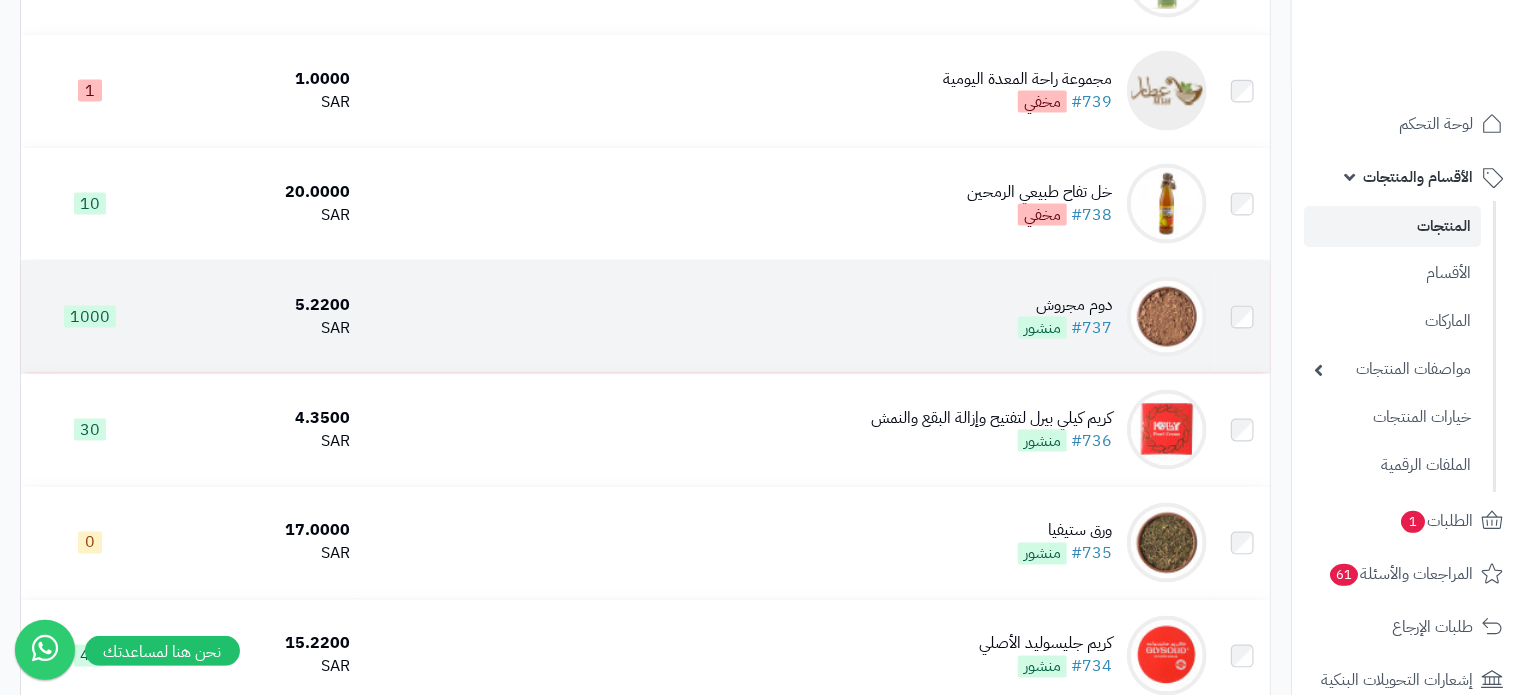 click on "دوم مجروش
#737
منشور" at bounding box center (786, 317) 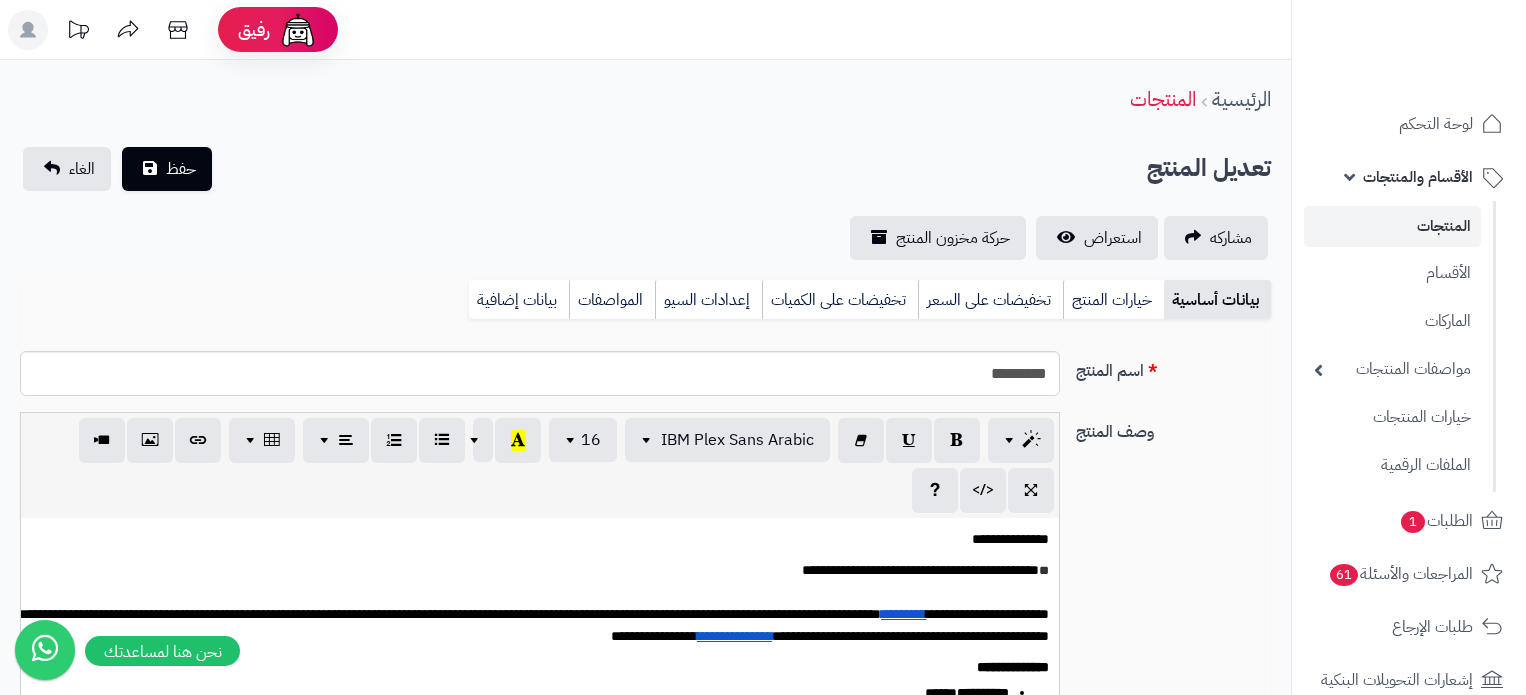 click on "إعدادات السيو" at bounding box center [708, 300] 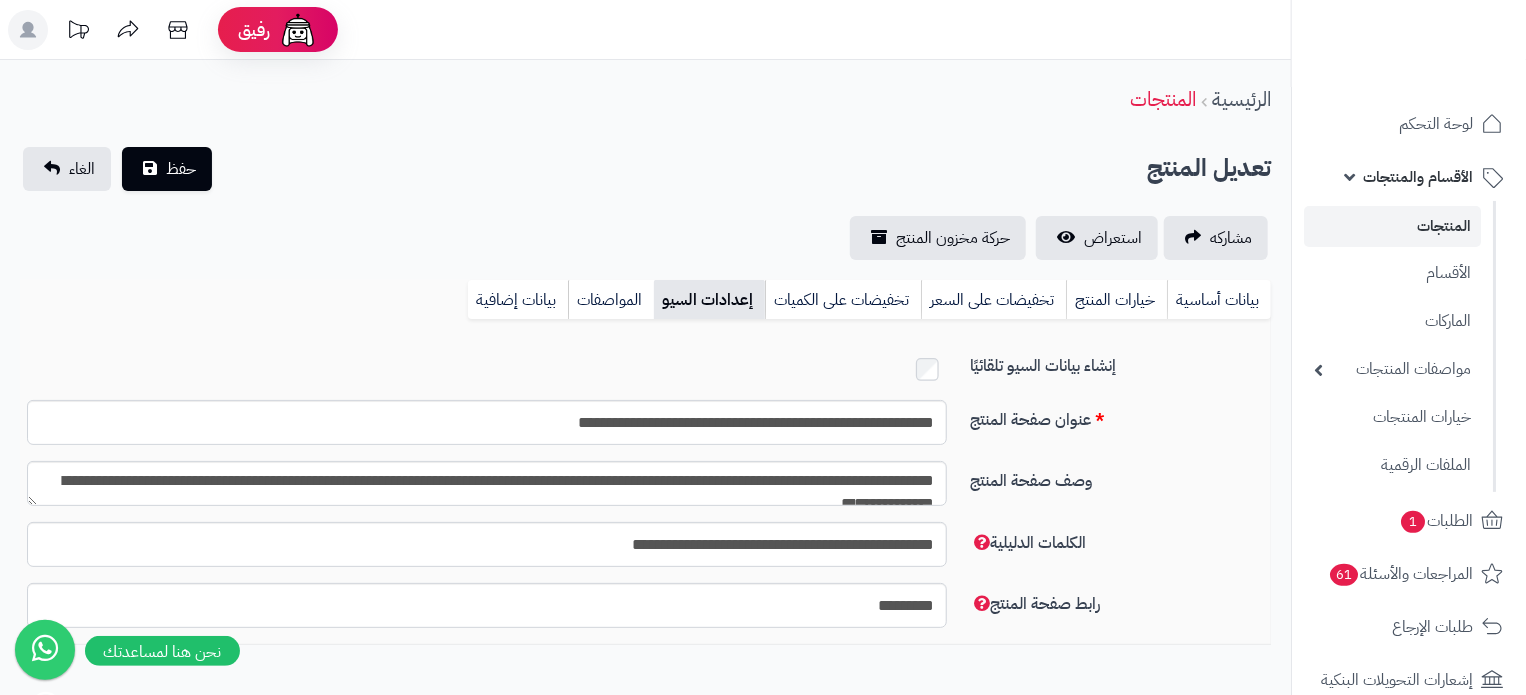 scroll, scrollTop: 0, scrollLeft: 0, axis: both 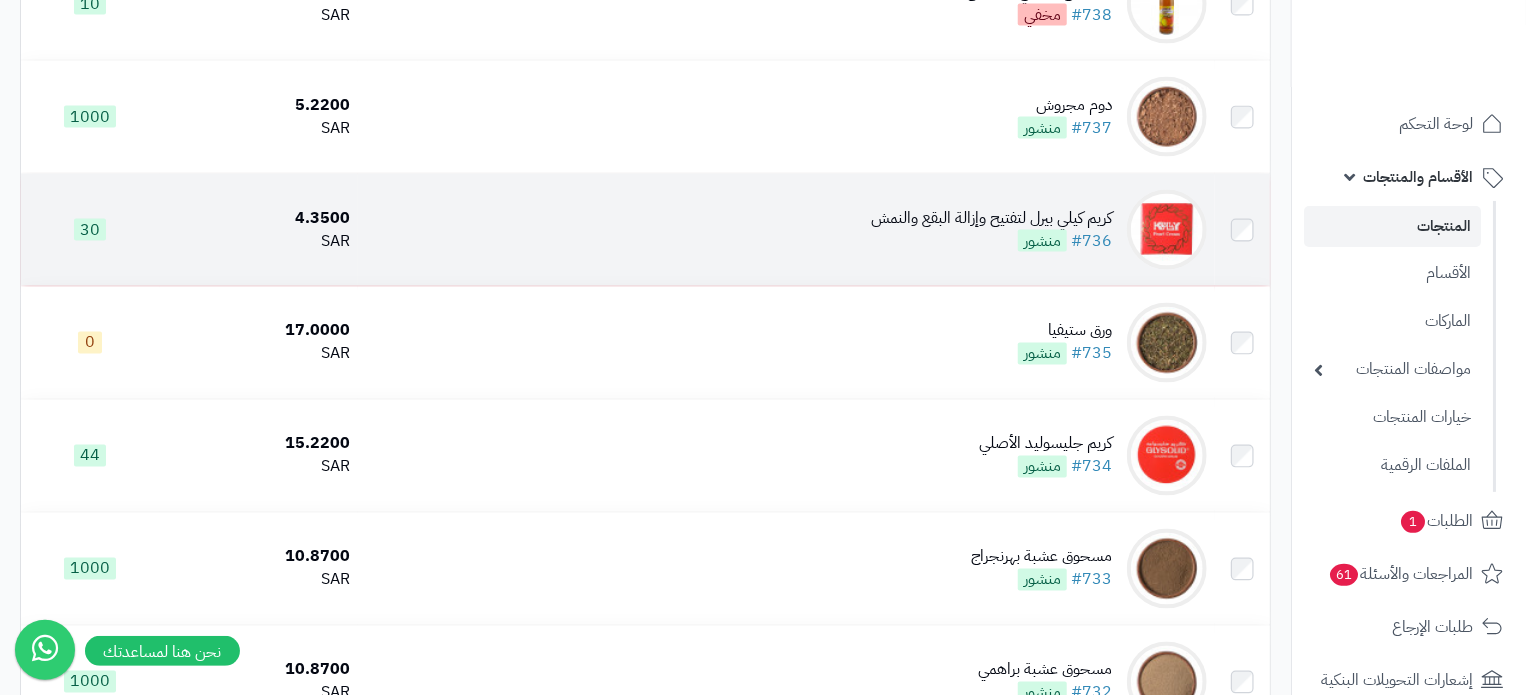 click on "كريم كيلي بيرل لتفتيح وإزالة البقع والنمش
#736
منشور" at bounding box center (786, 230) 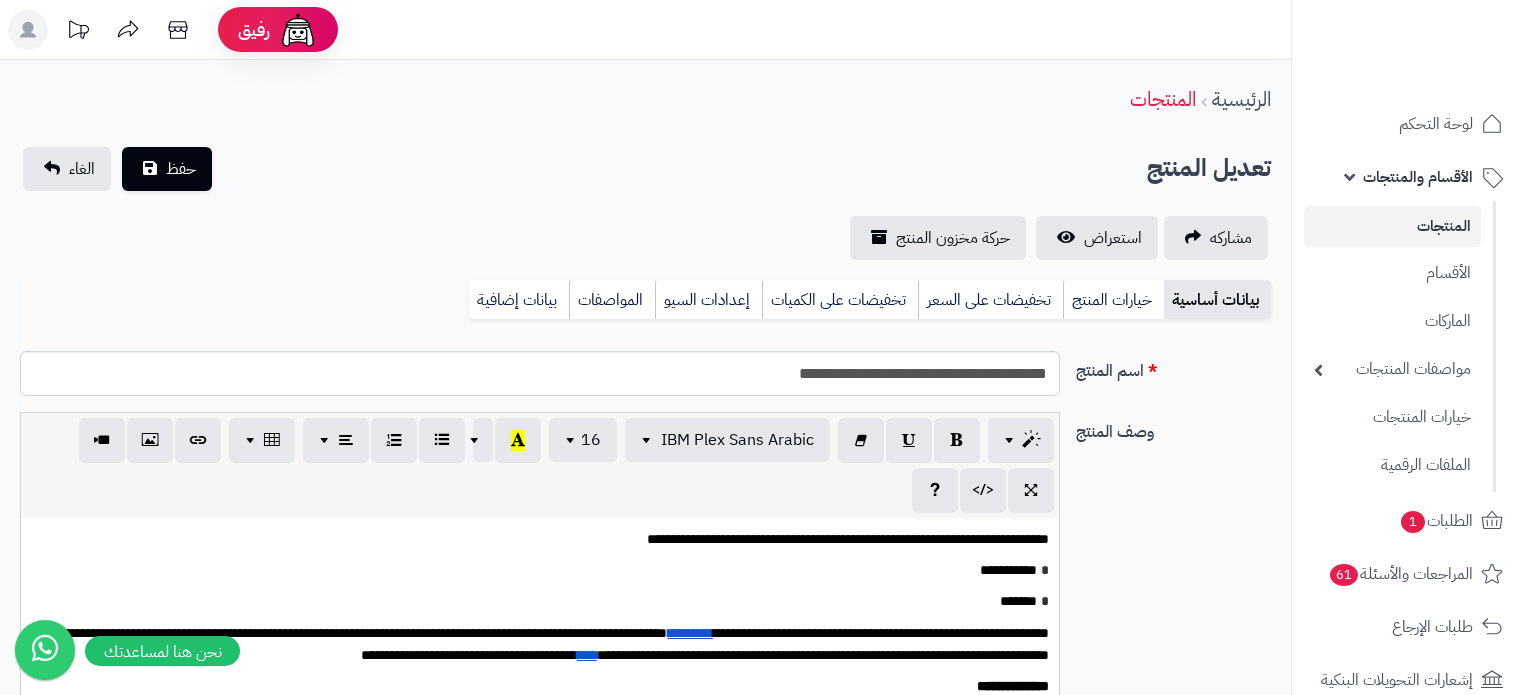 scroll, scrollTop: 0, scrollLeft: 0, axis: both 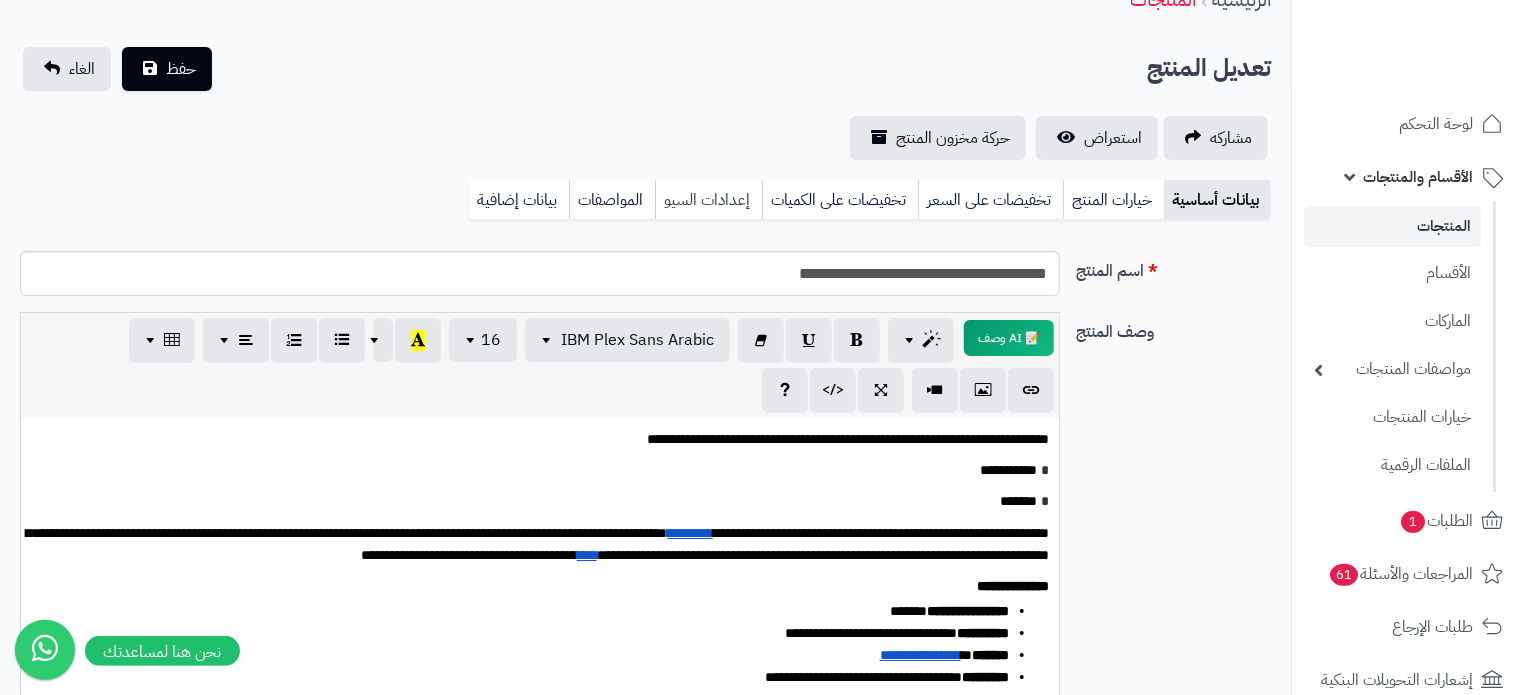 click on "إعدادات السيو" at bounding box center [708, 200] 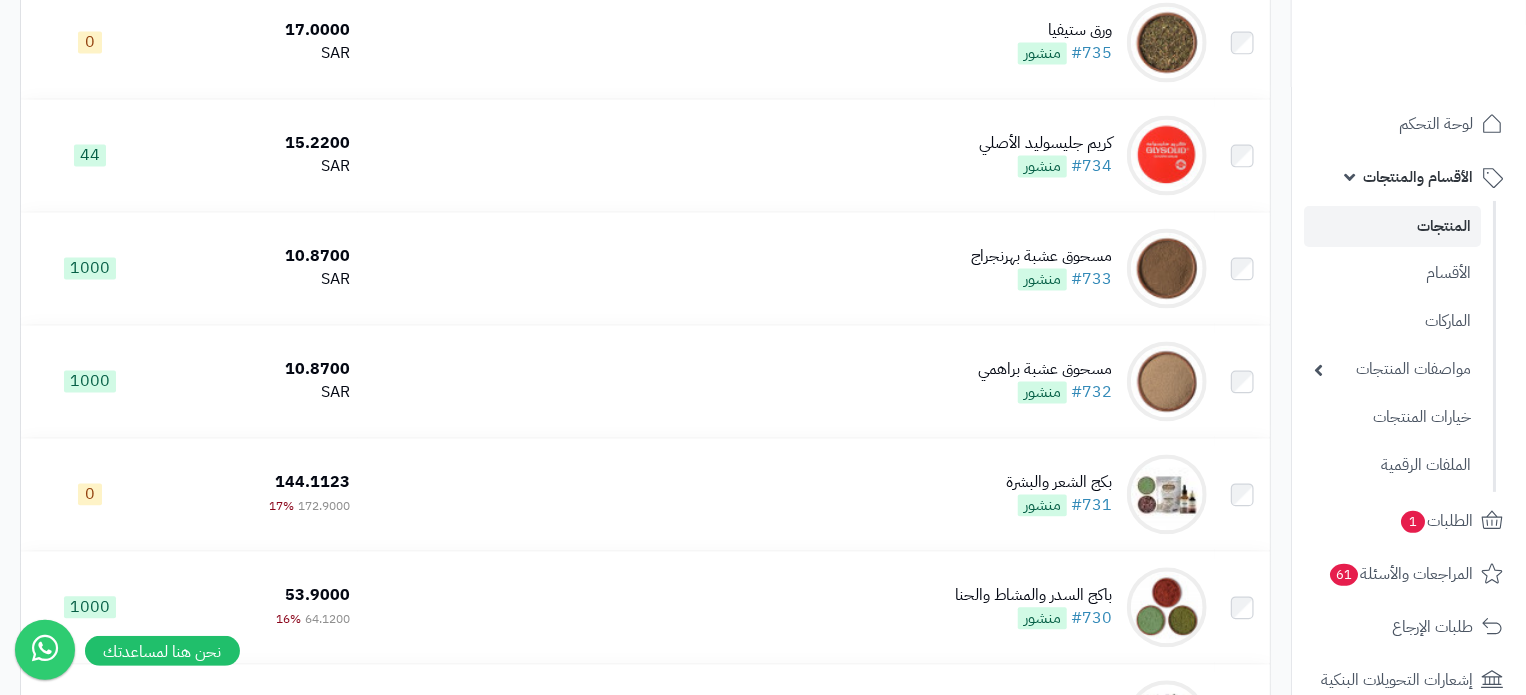 scroll, scrollTop: 0, scrollLeft: 0, axis: both 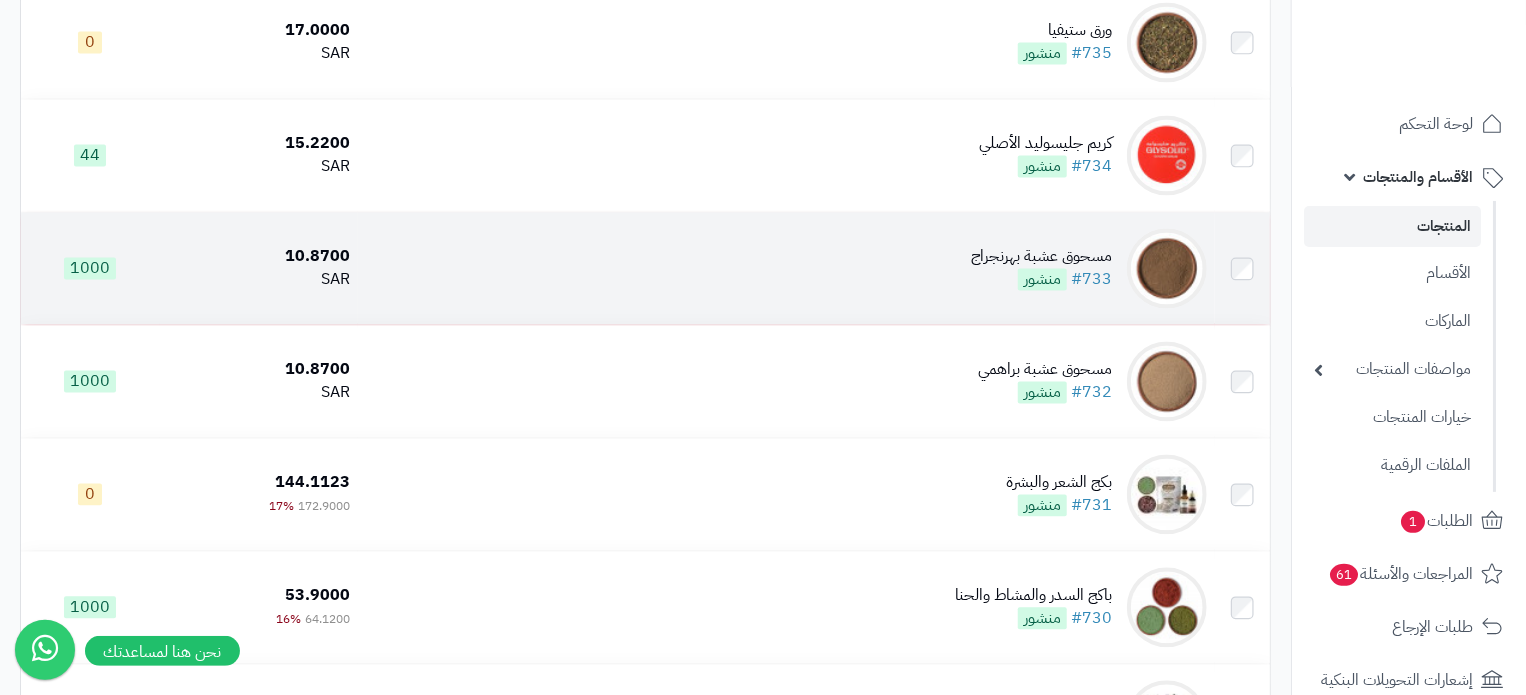 click on "مسحوق عشبة بهرنجراج
#733
منشور" at bounding box center (786, 269) 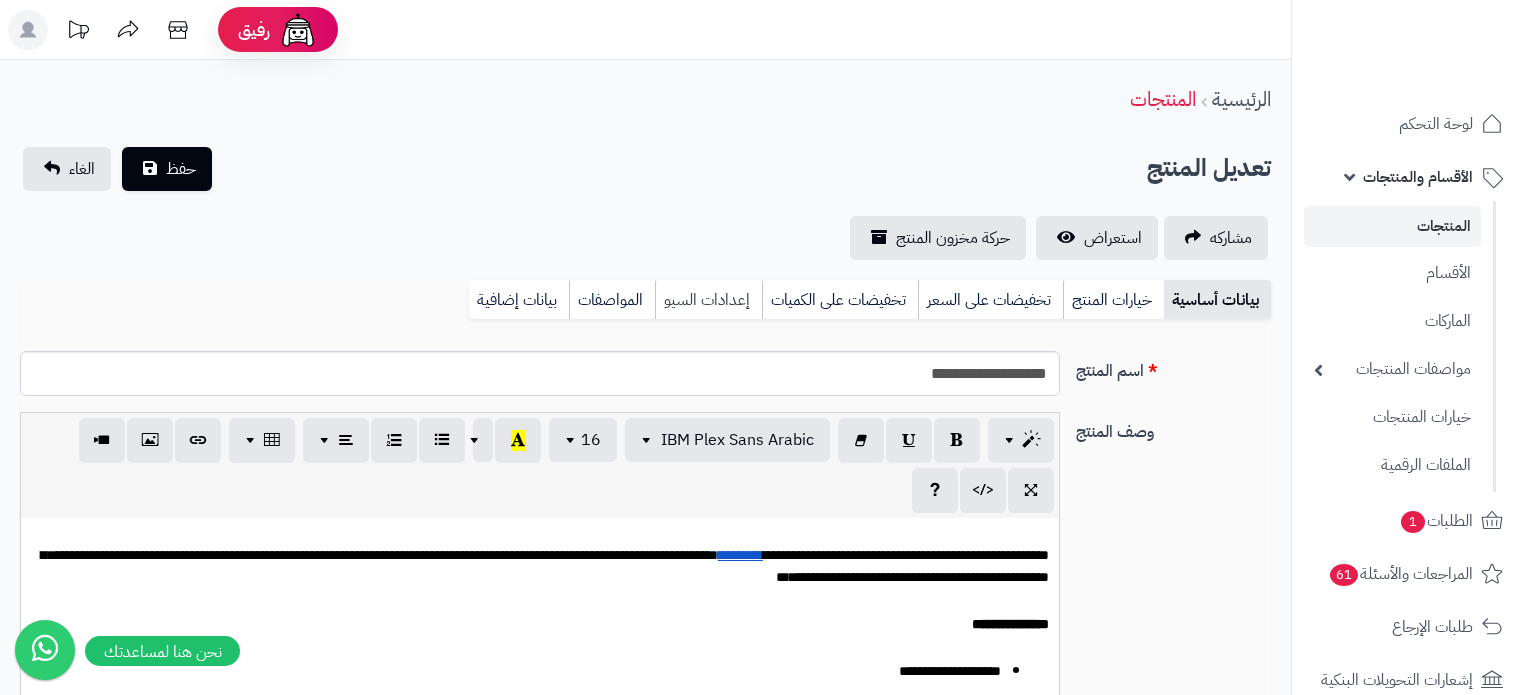 scroll, scrollTop: 0, scrollLeft: 0, axis: both 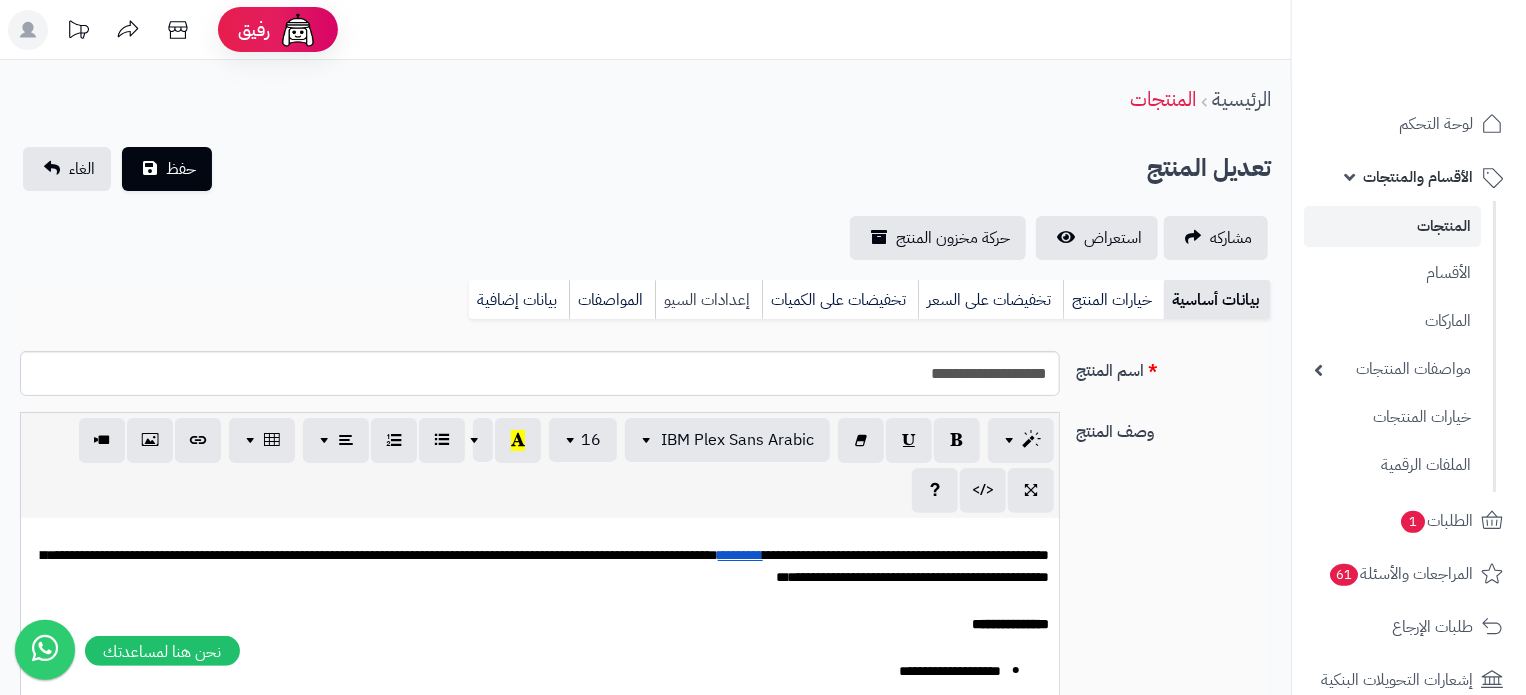 click on "إعدادات السيو" at bounding box center (708, 300) 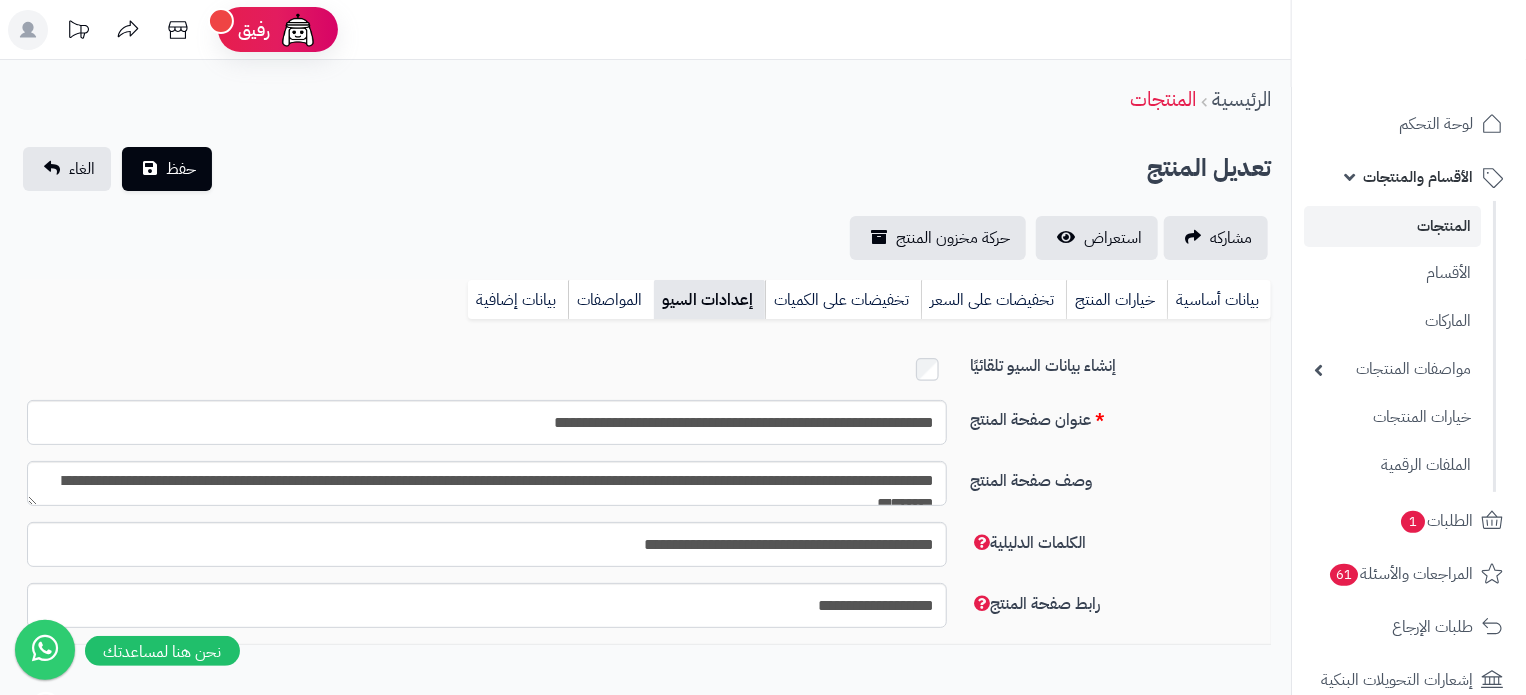 scroll, scrollTop: 0, scrollLeft: 0, axis: both 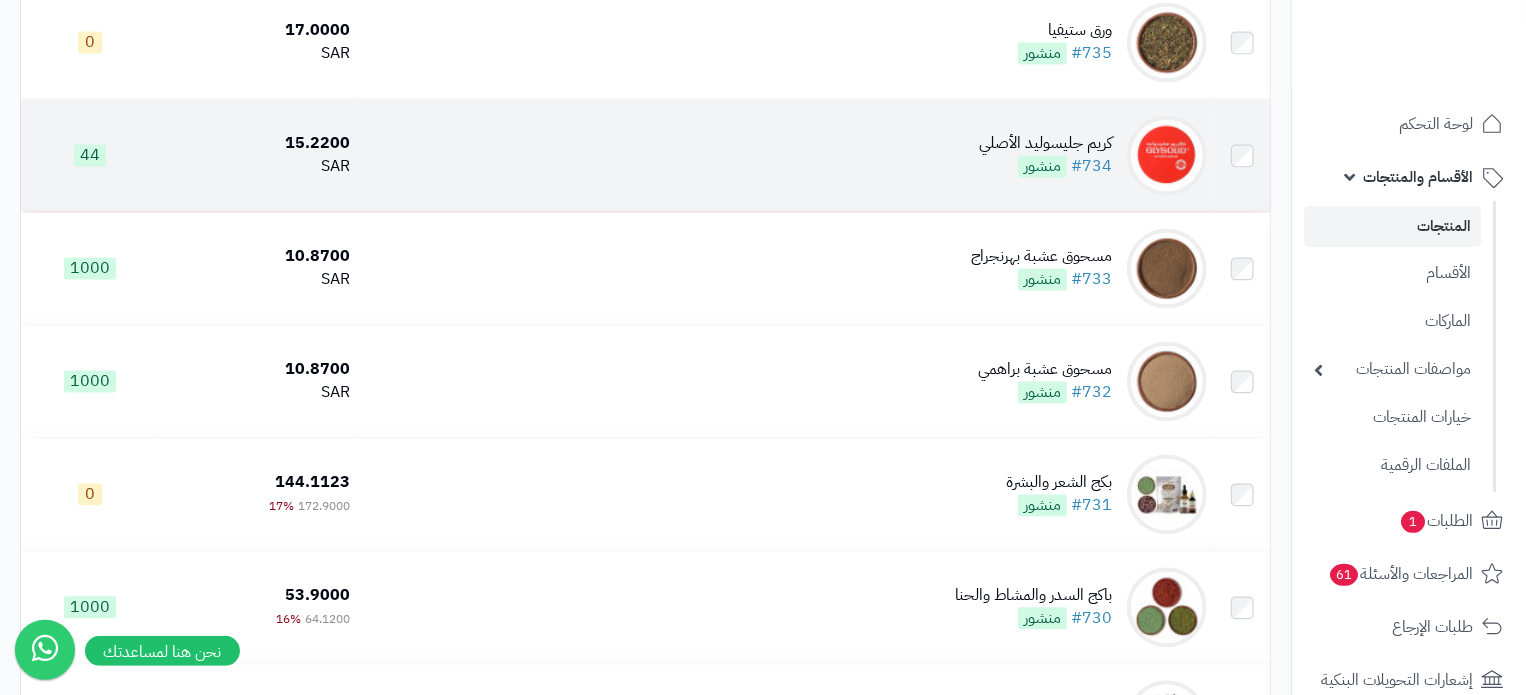 click on "كريم جليسوليد الأصلي
#734
منشور" at bounding box center [786, 156] 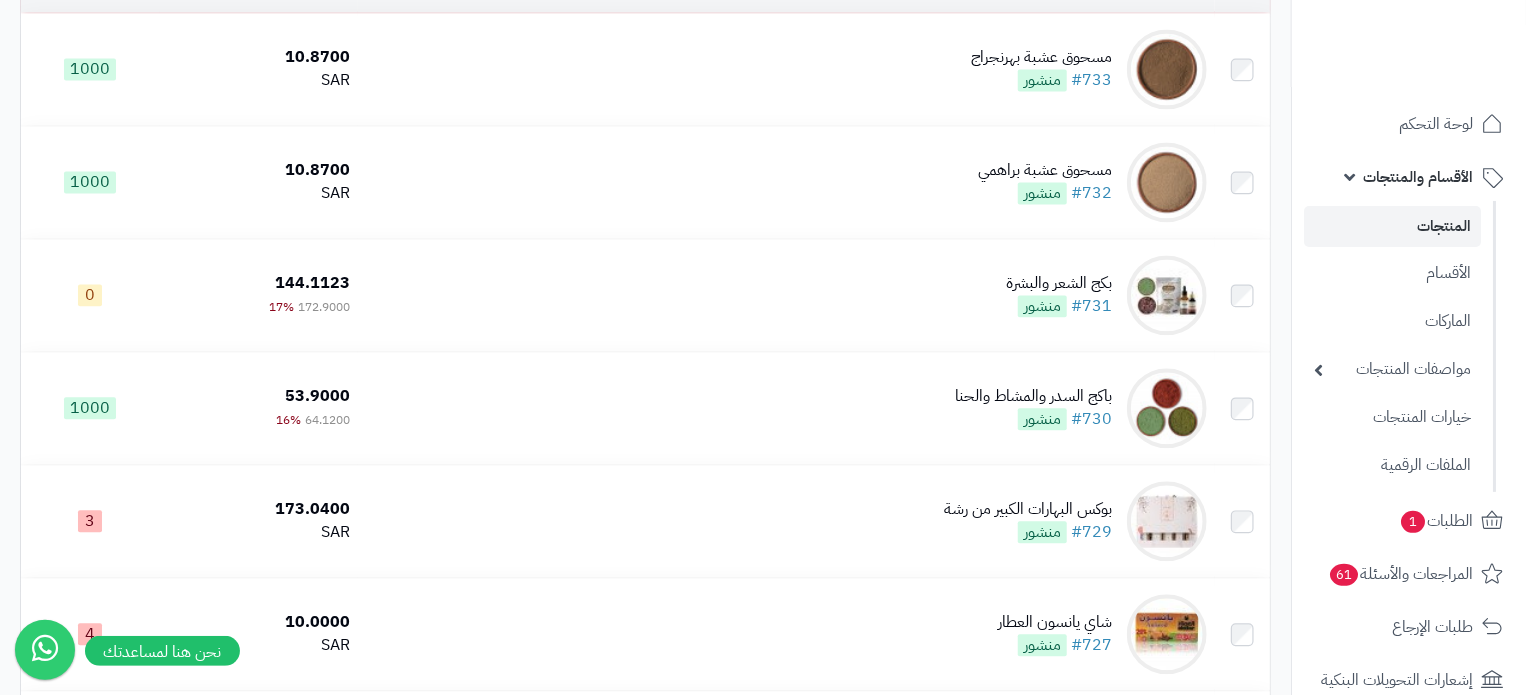 scroll, scrollTop: 0, scrollLeft: 0, axis: both 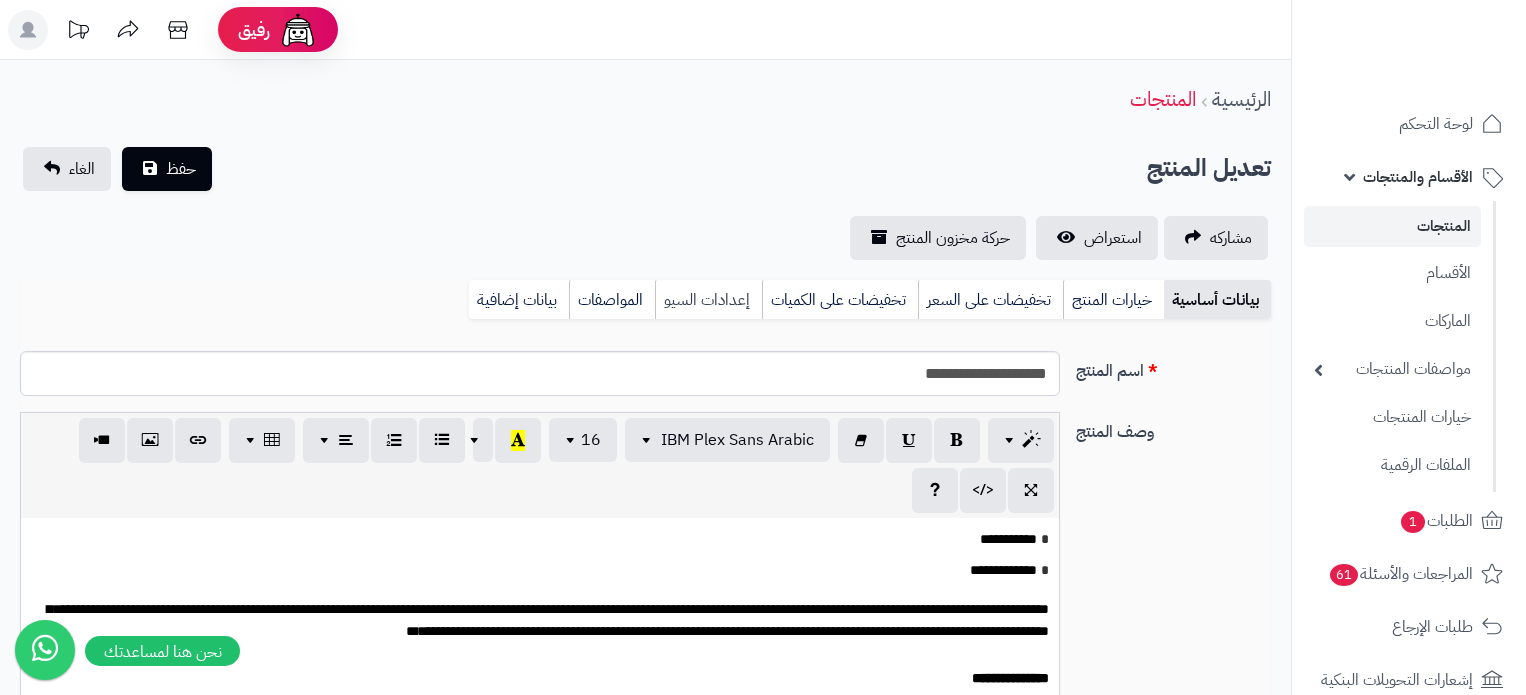 click on "إعدادات السيو" at bounding box center [708, 300] 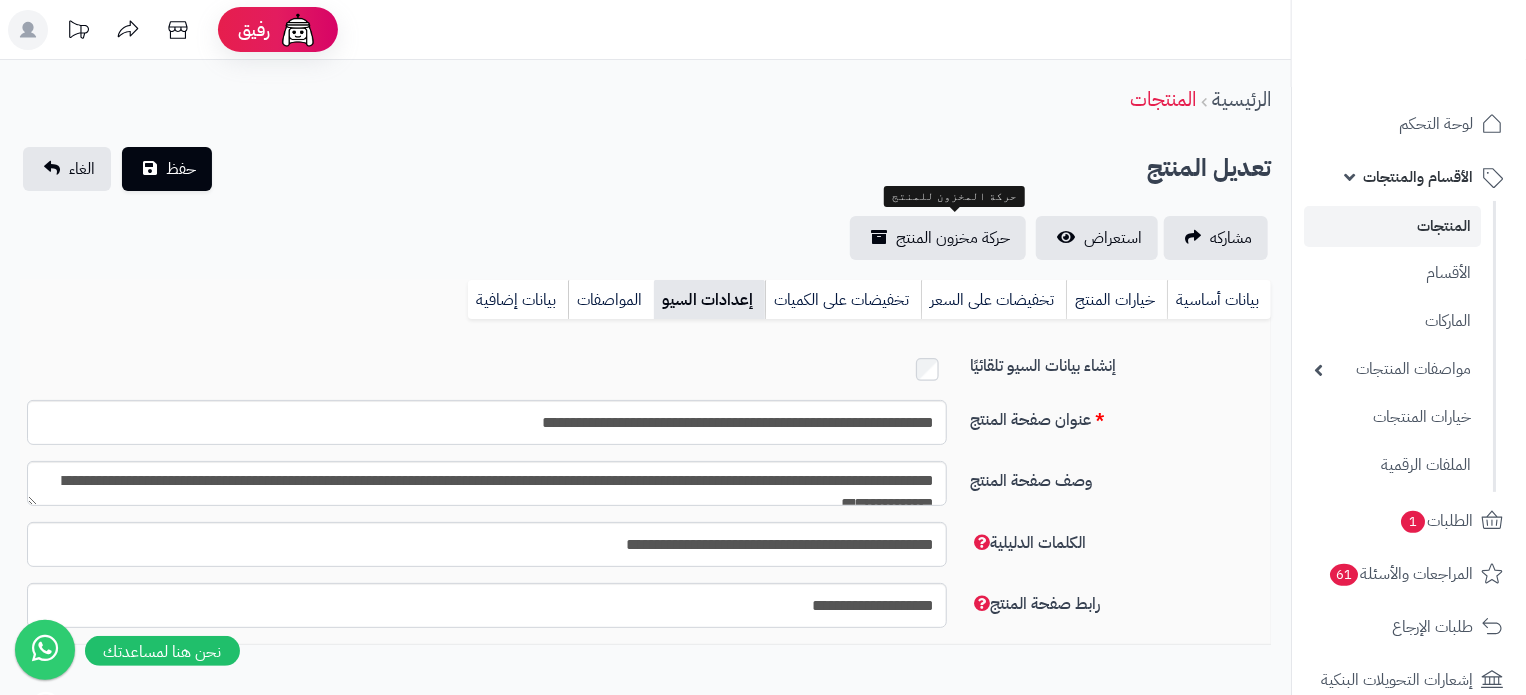 scroll, scrollTop: 0, scrollLeft: 0, axis: both 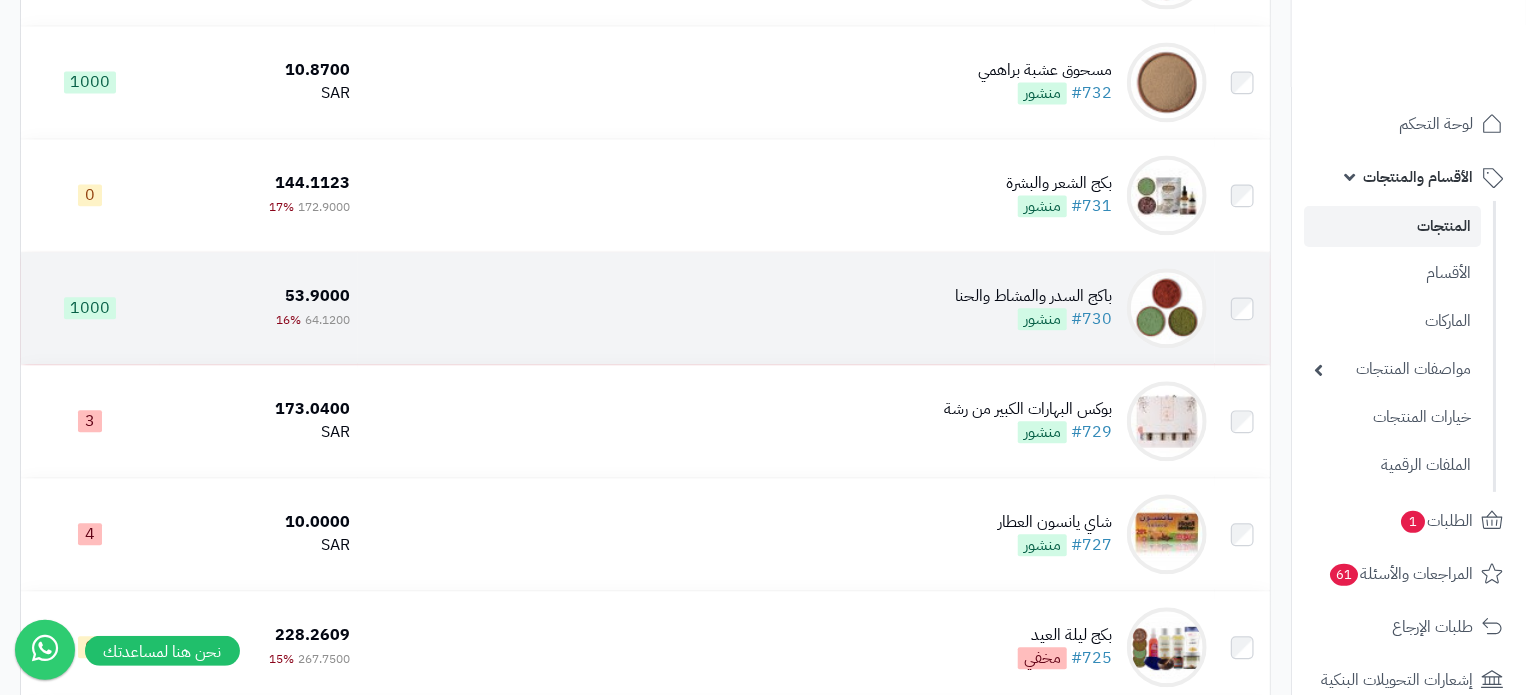 click on "باكج السدر والمشاط والحنا
#730
منشور" at bounding box center (786, 308) 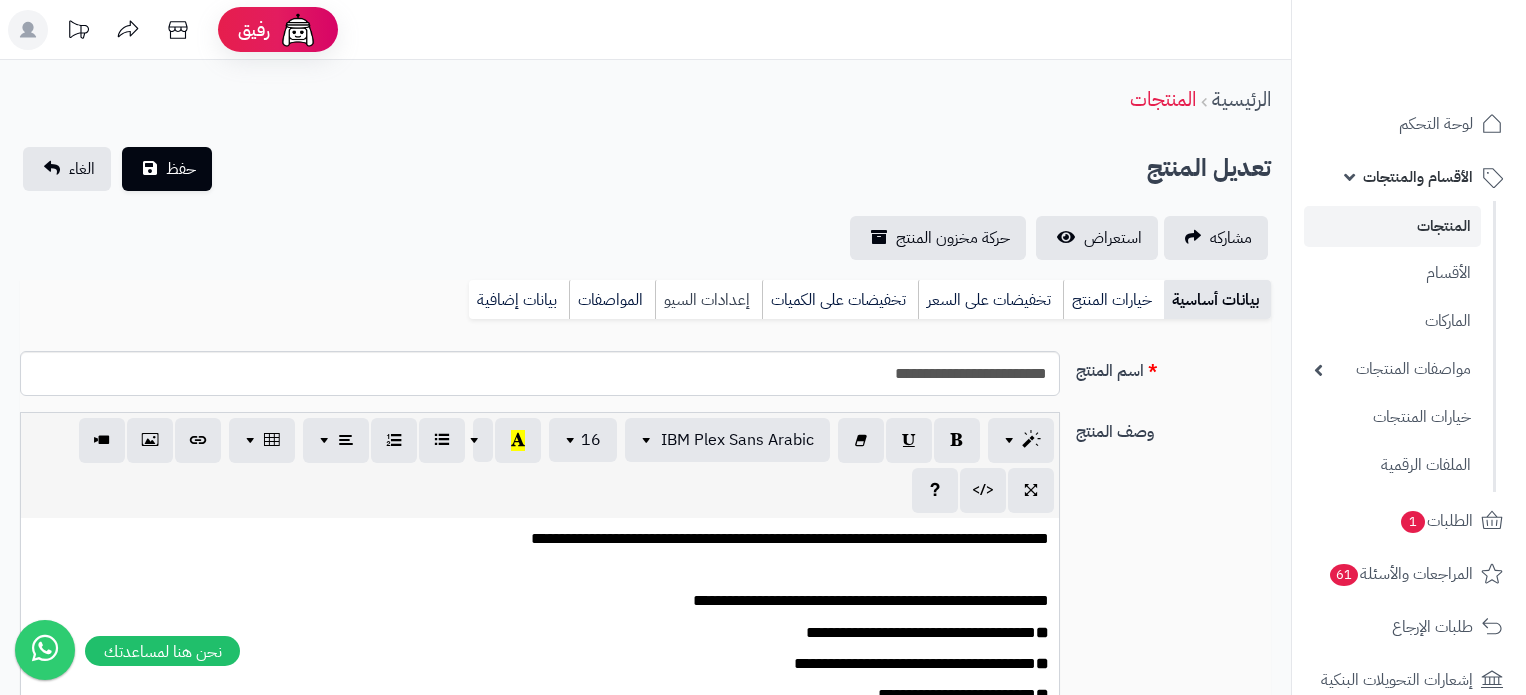 scroll, scrollTop: 0, scrollLeft: 0, axis: both 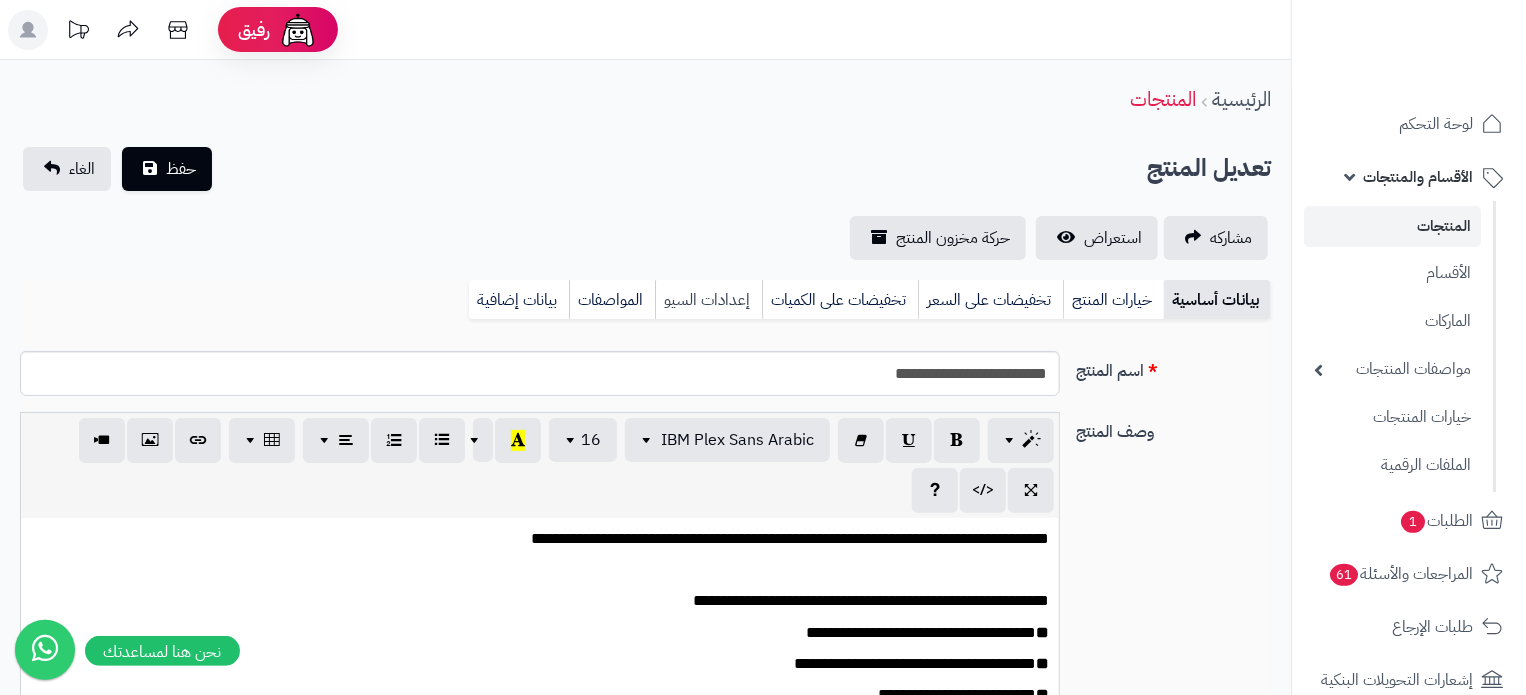 click on "إعدادات السيو" at bounding box center [708, 300] 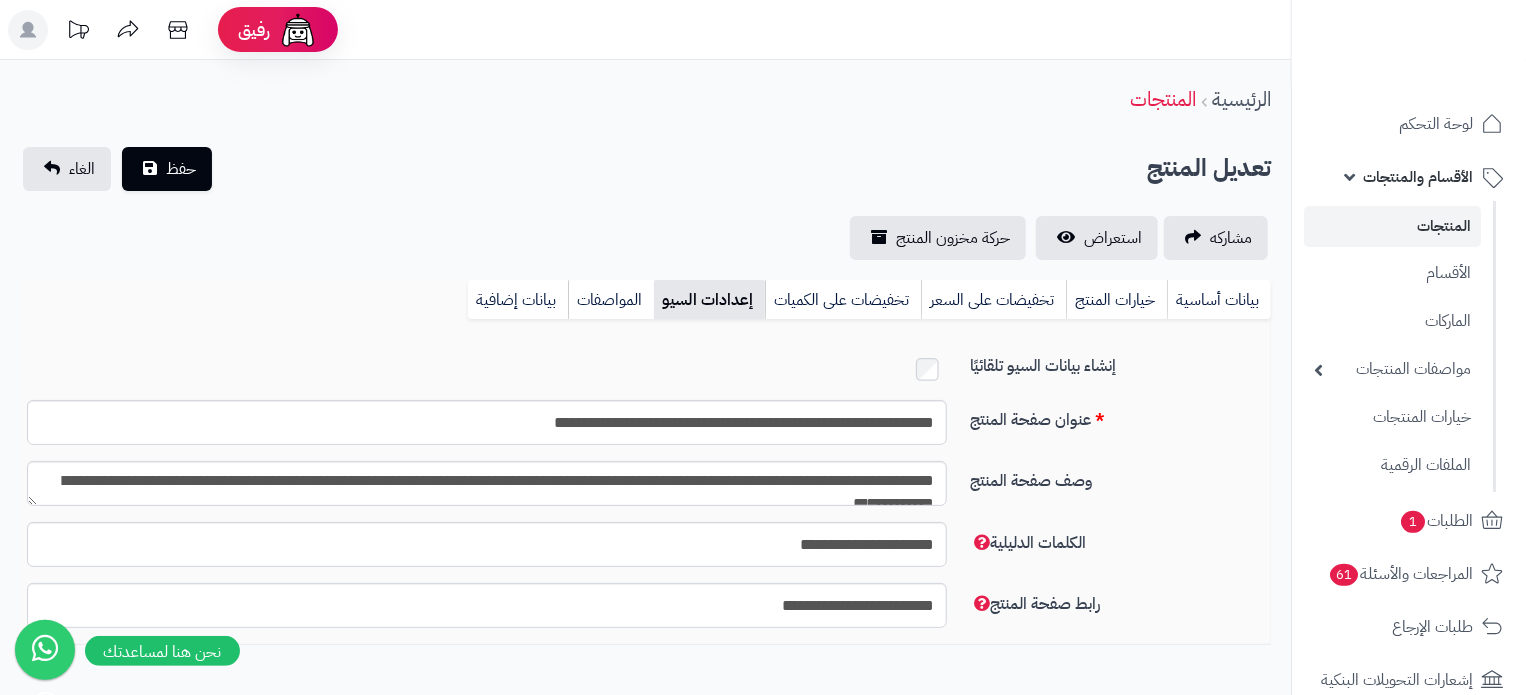 scroll, scrollTop: 0, scrollLeft: 0, axis: both 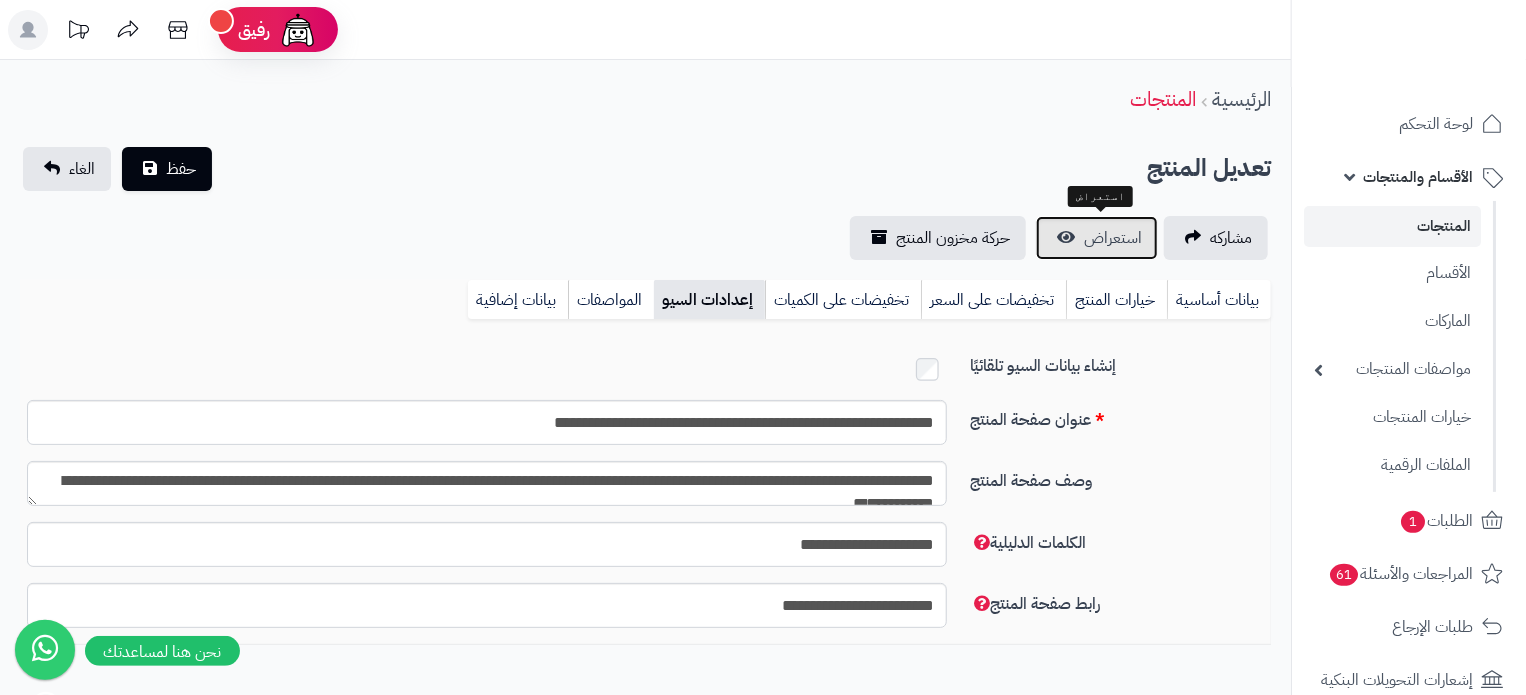 click on "استعراض" at bounding box center (1113, 238) 